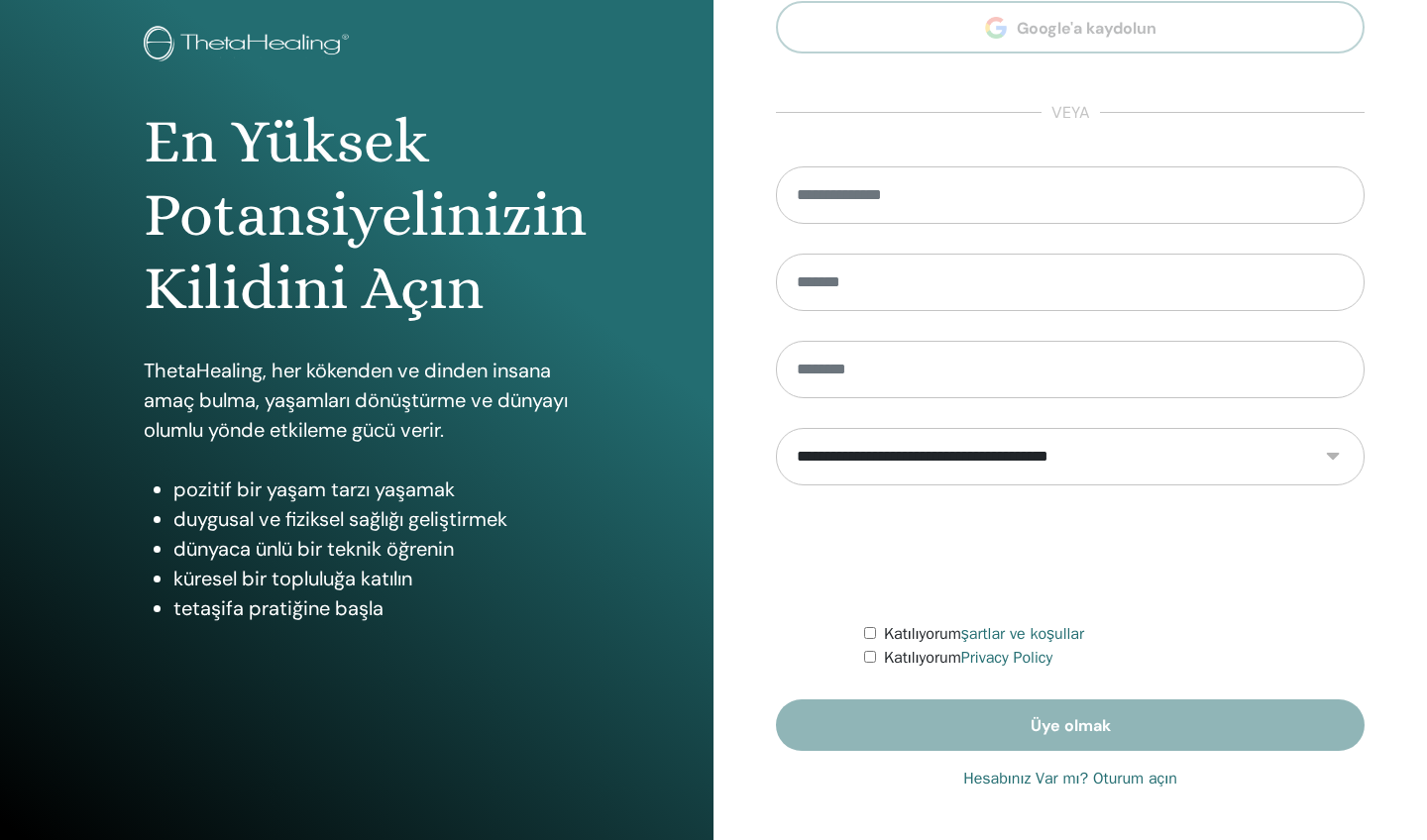 scroll, scrollTop: 111, scrollLeft: 0, axis: vertical 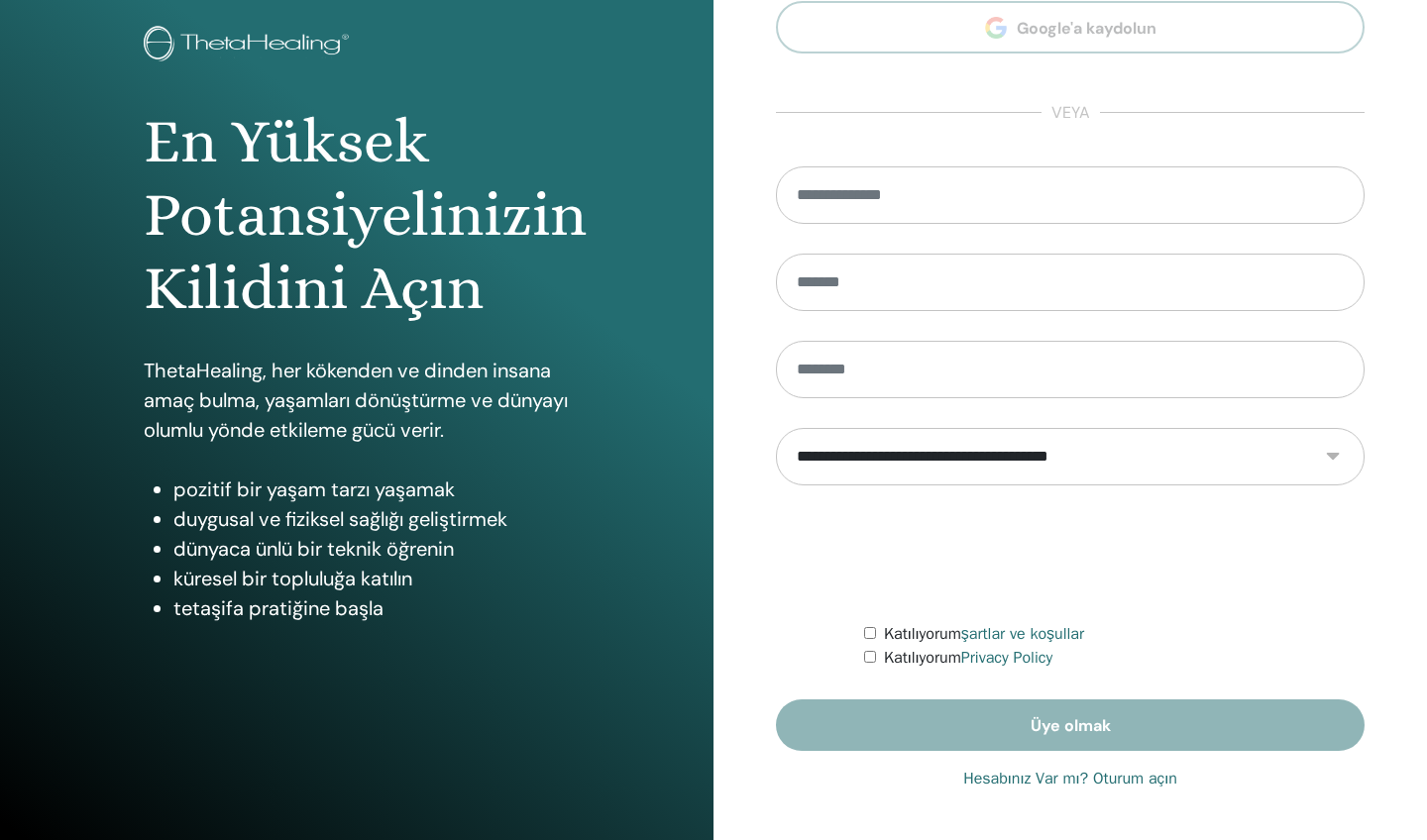 click on "Hesabınız Var mı? Oturum açın" at bounding box center [1070, 779] 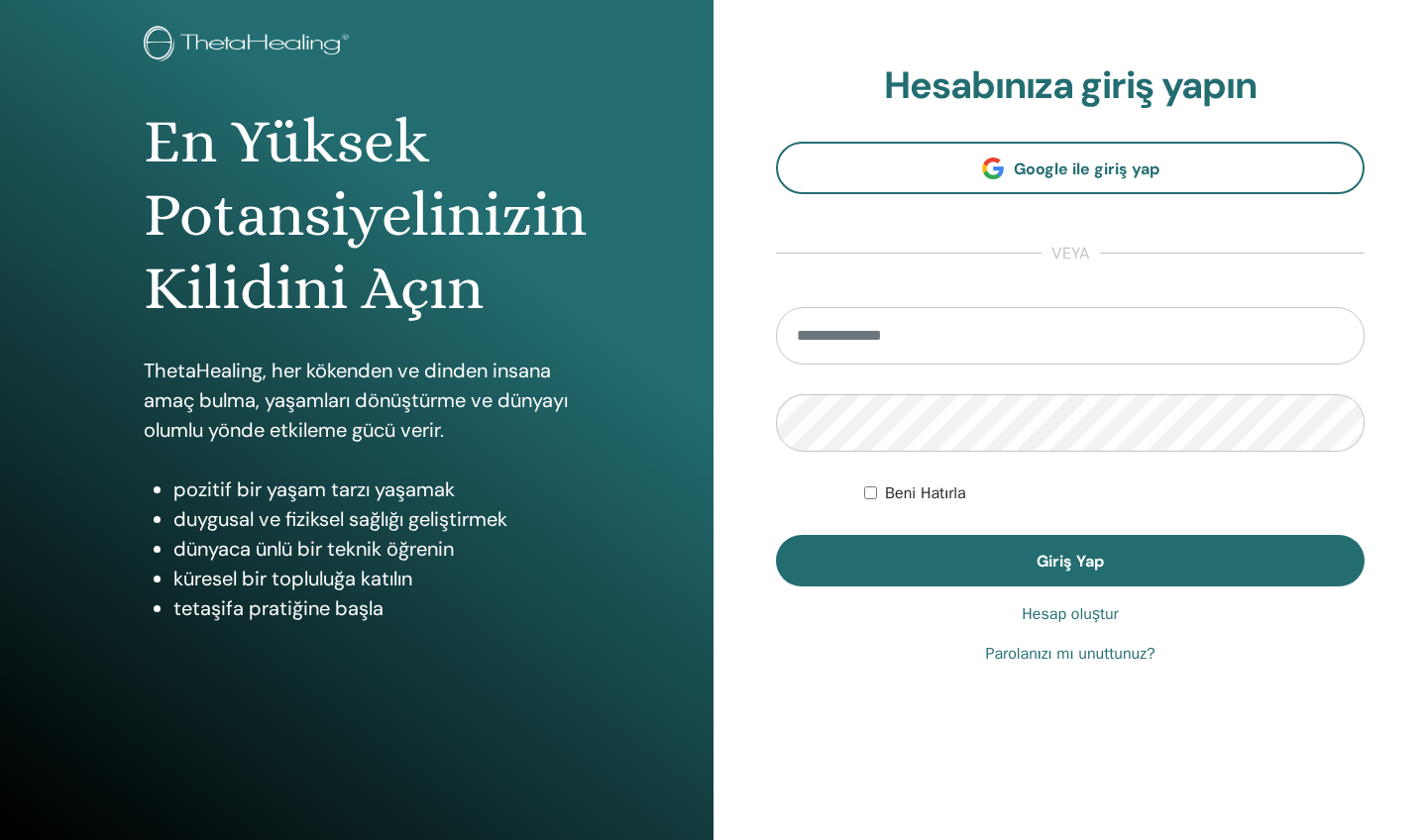 scroll, scrollTop: 0, scrollLeft: 0, axis: both 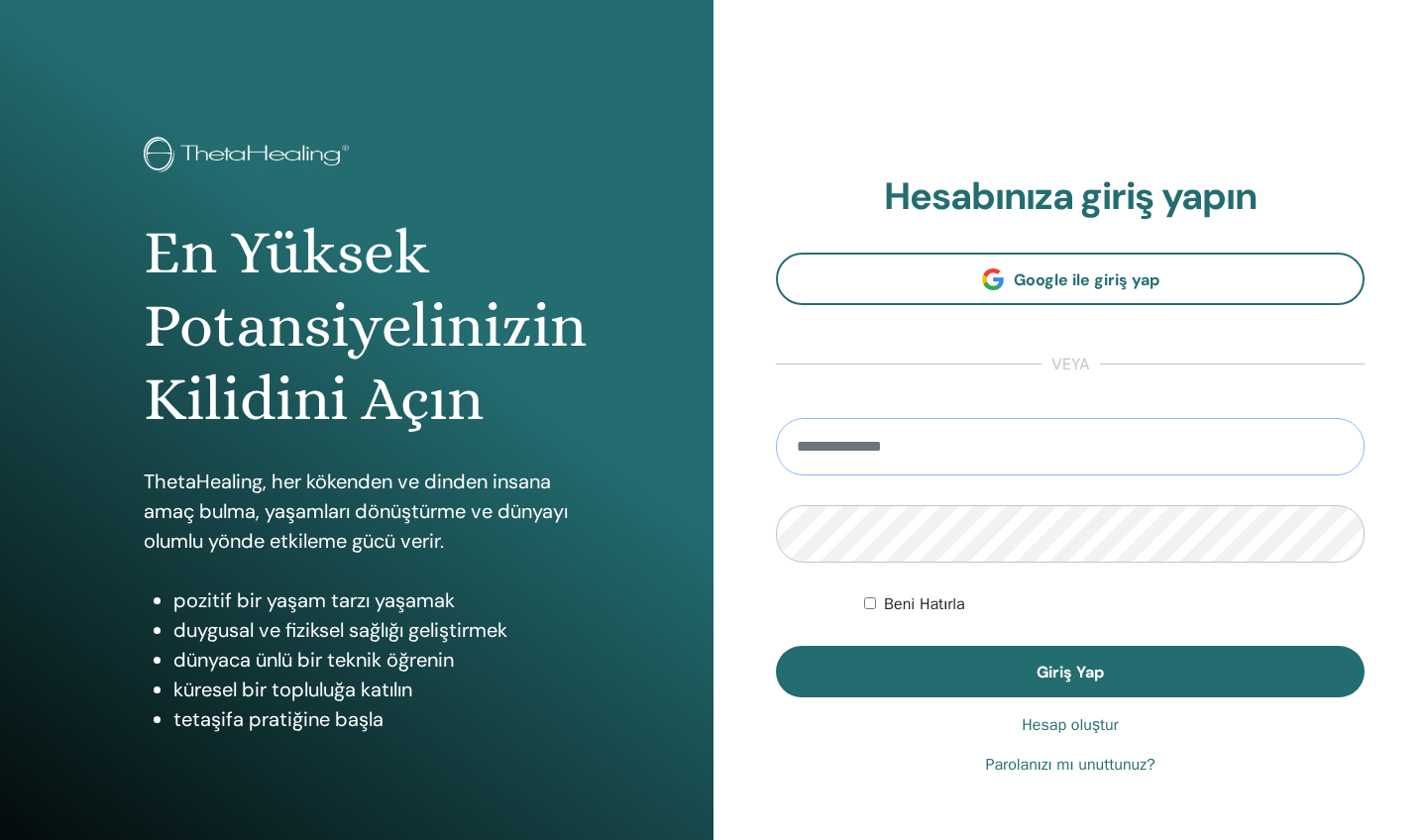 click at bounding box center (1070, 447) 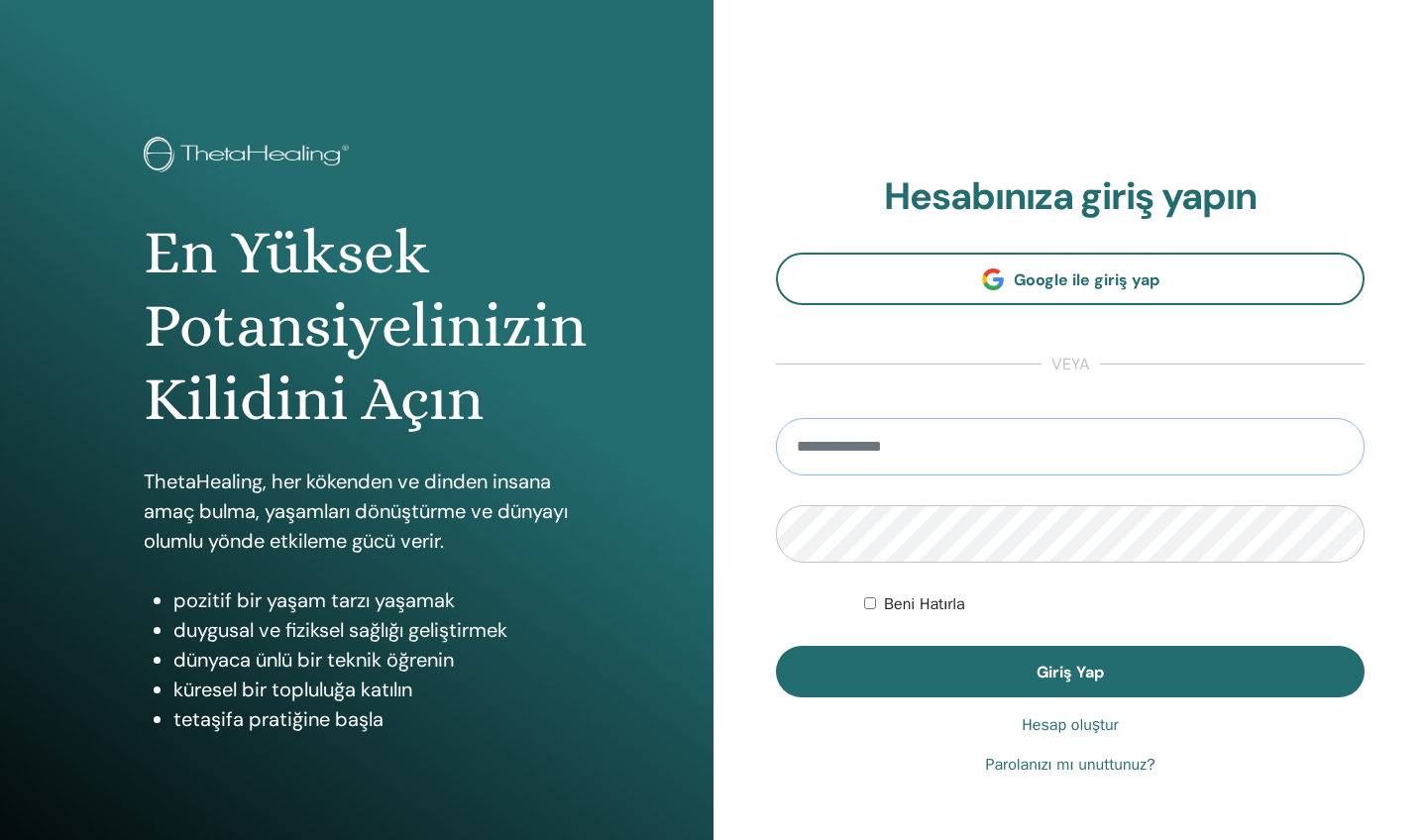 type on "**********" 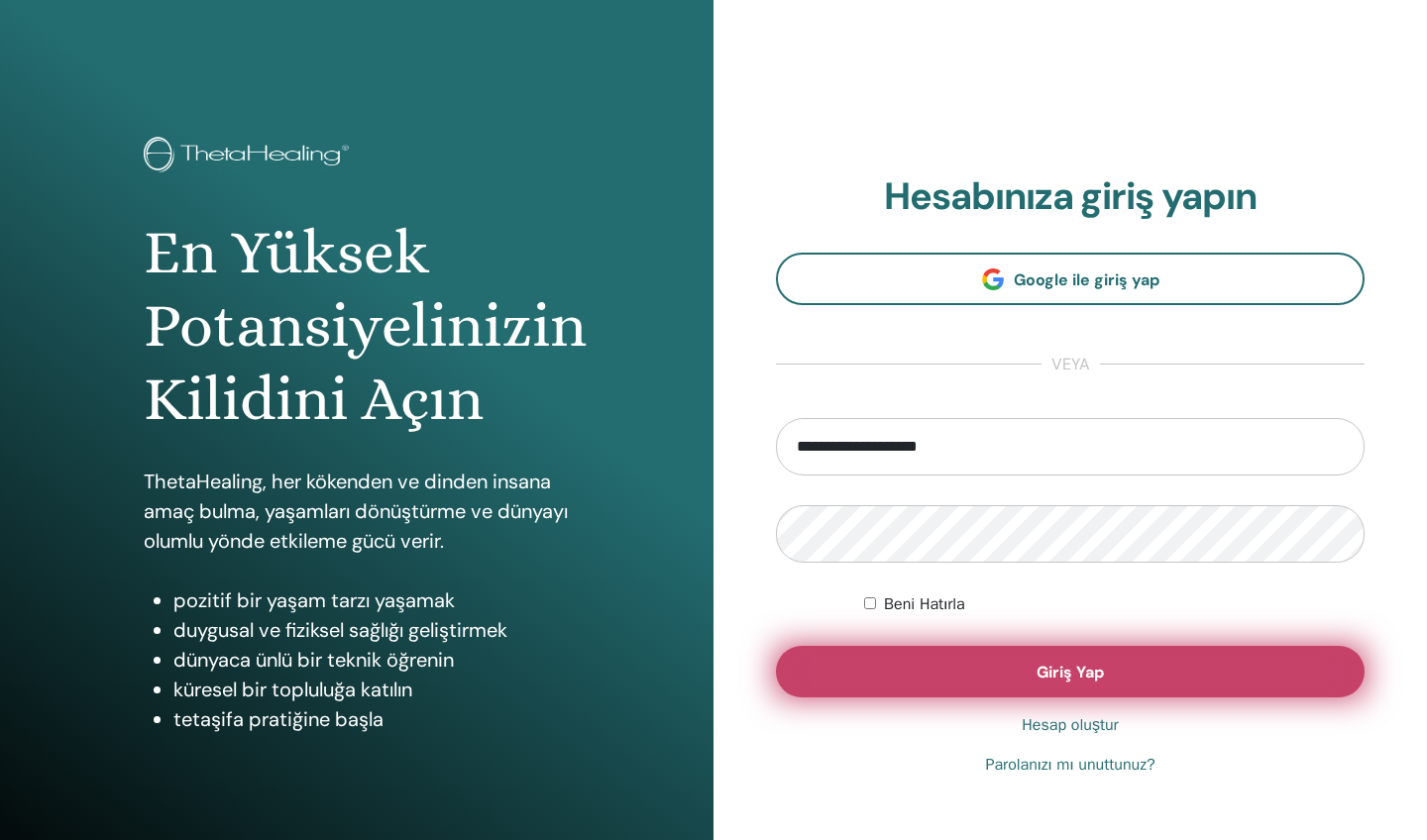 click on "Giriş Yap" at bounding box center (1070, 672) 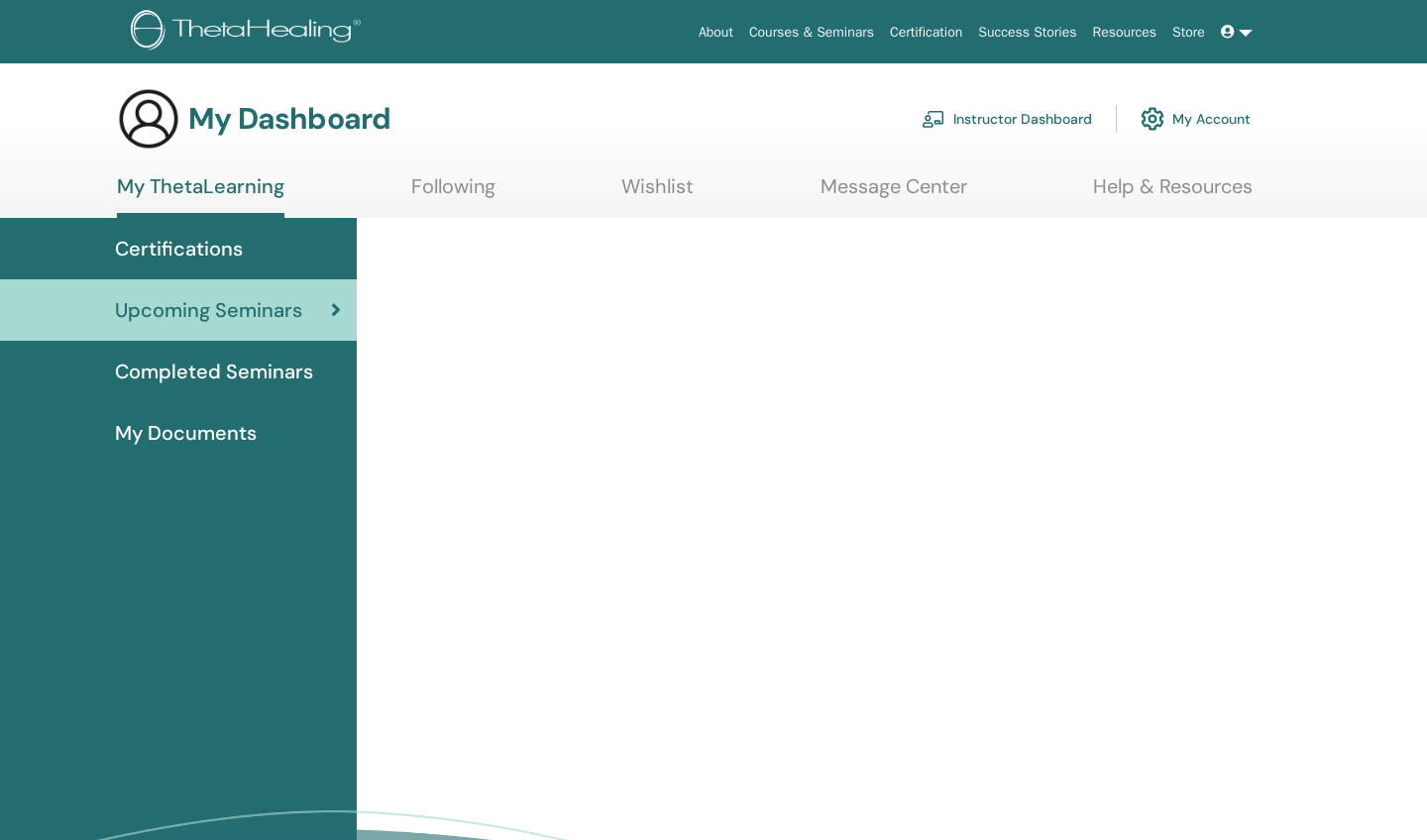 scroll, scrollTop: 0, scrollLeft: 0, axis: both 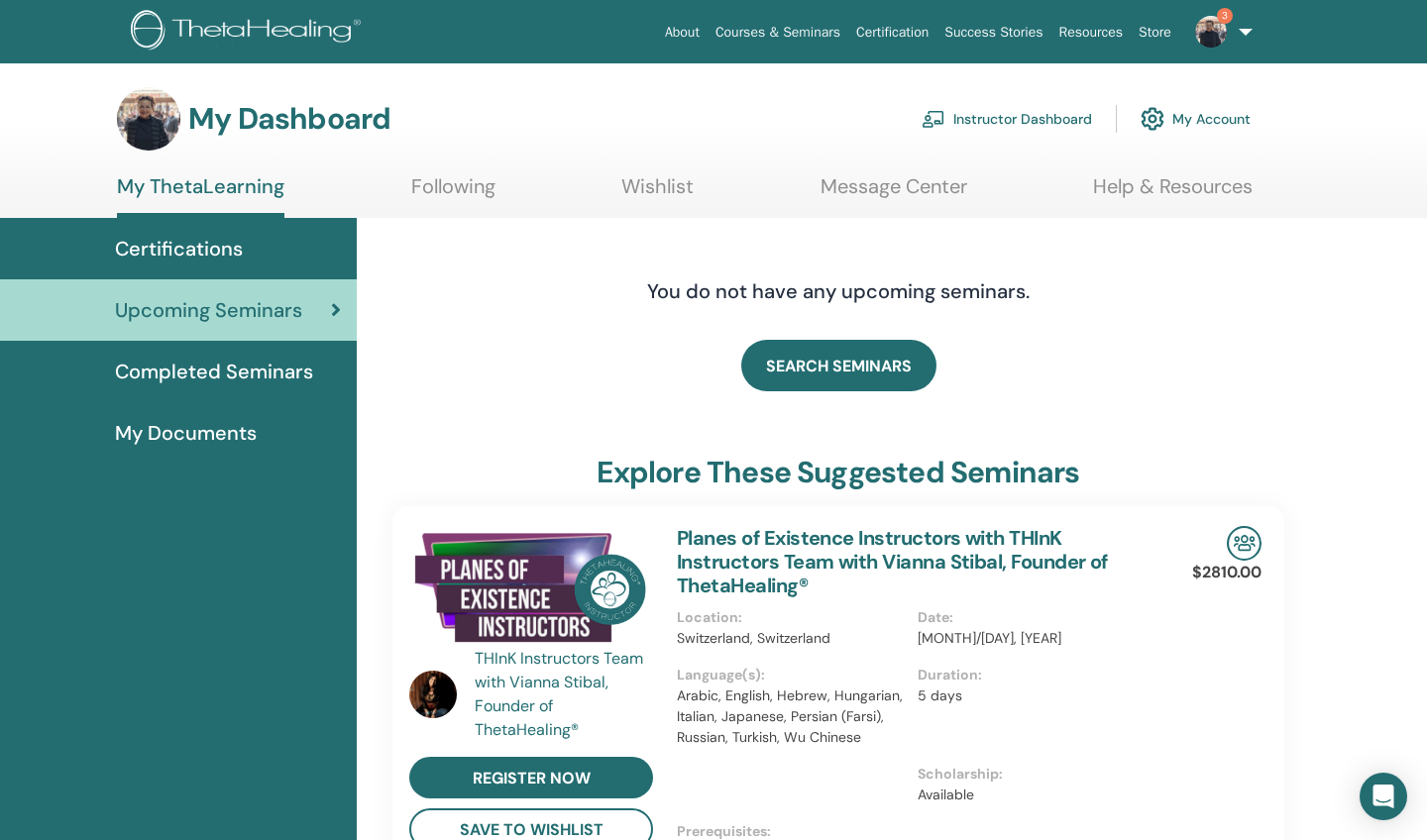 click on "Instructor Dashboard" at bounding box center (1007, 119) 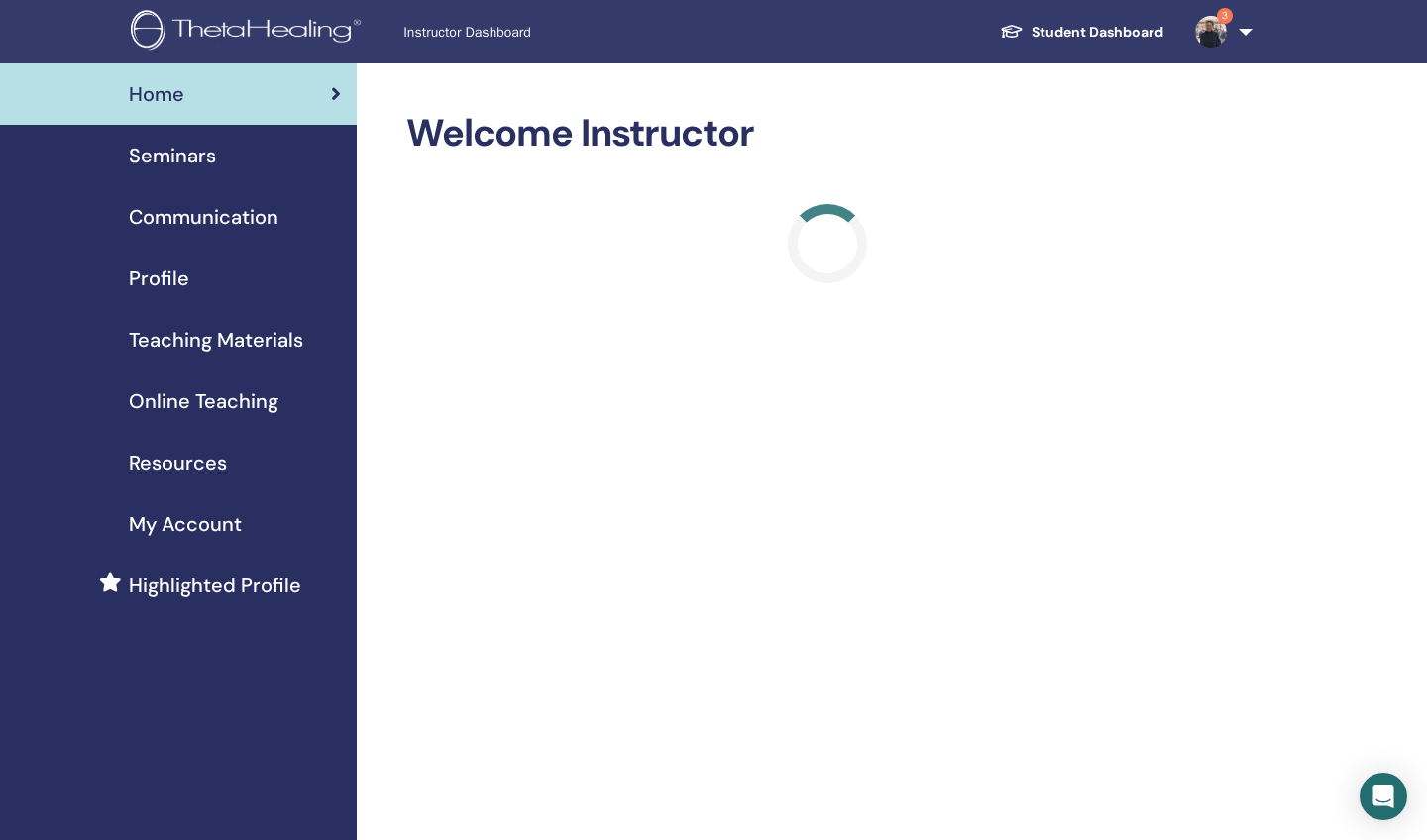 scroll, scrollTop: 0, scrollLeft: 0, axis: both 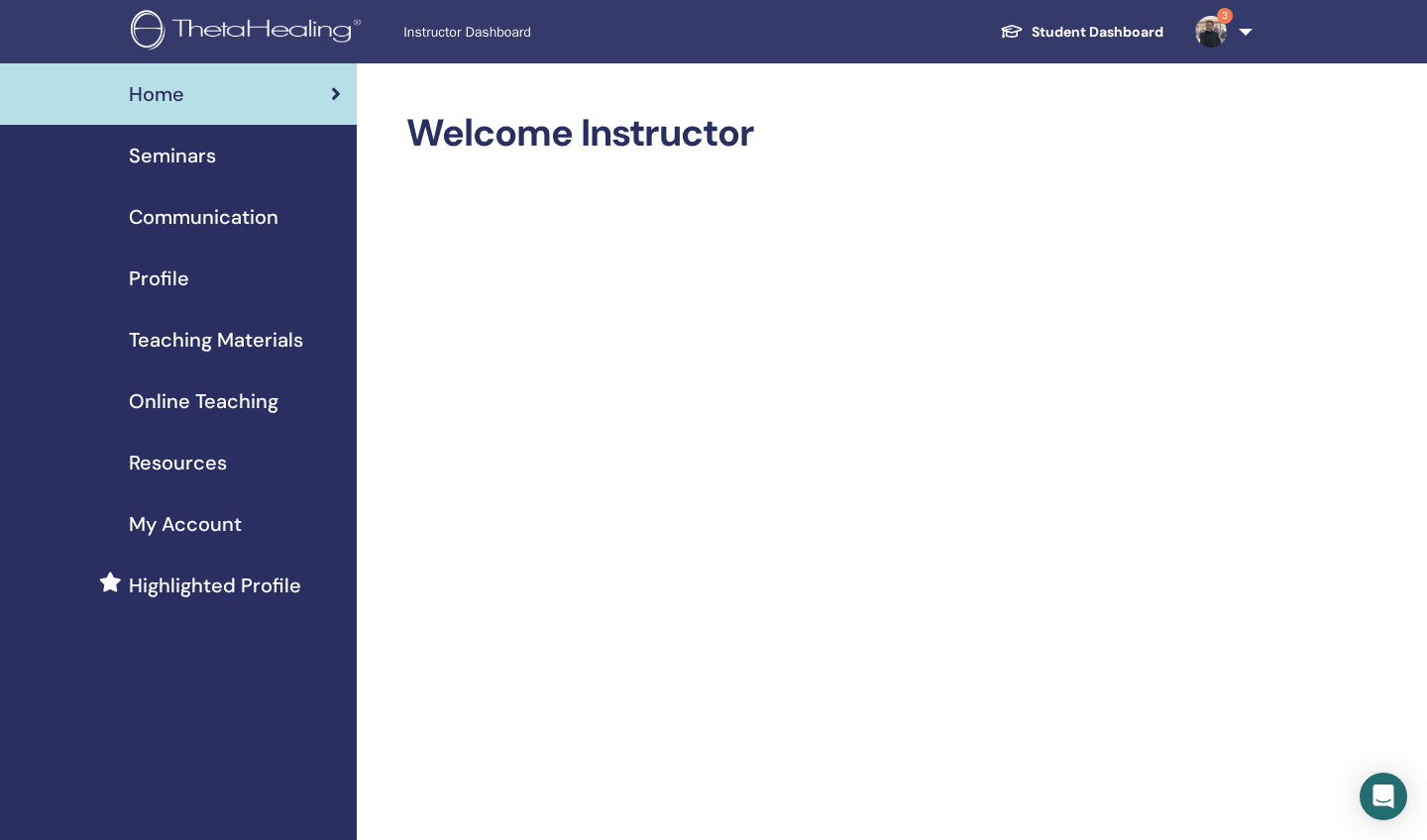click on "Seminars" at bounding box center [172, 156] 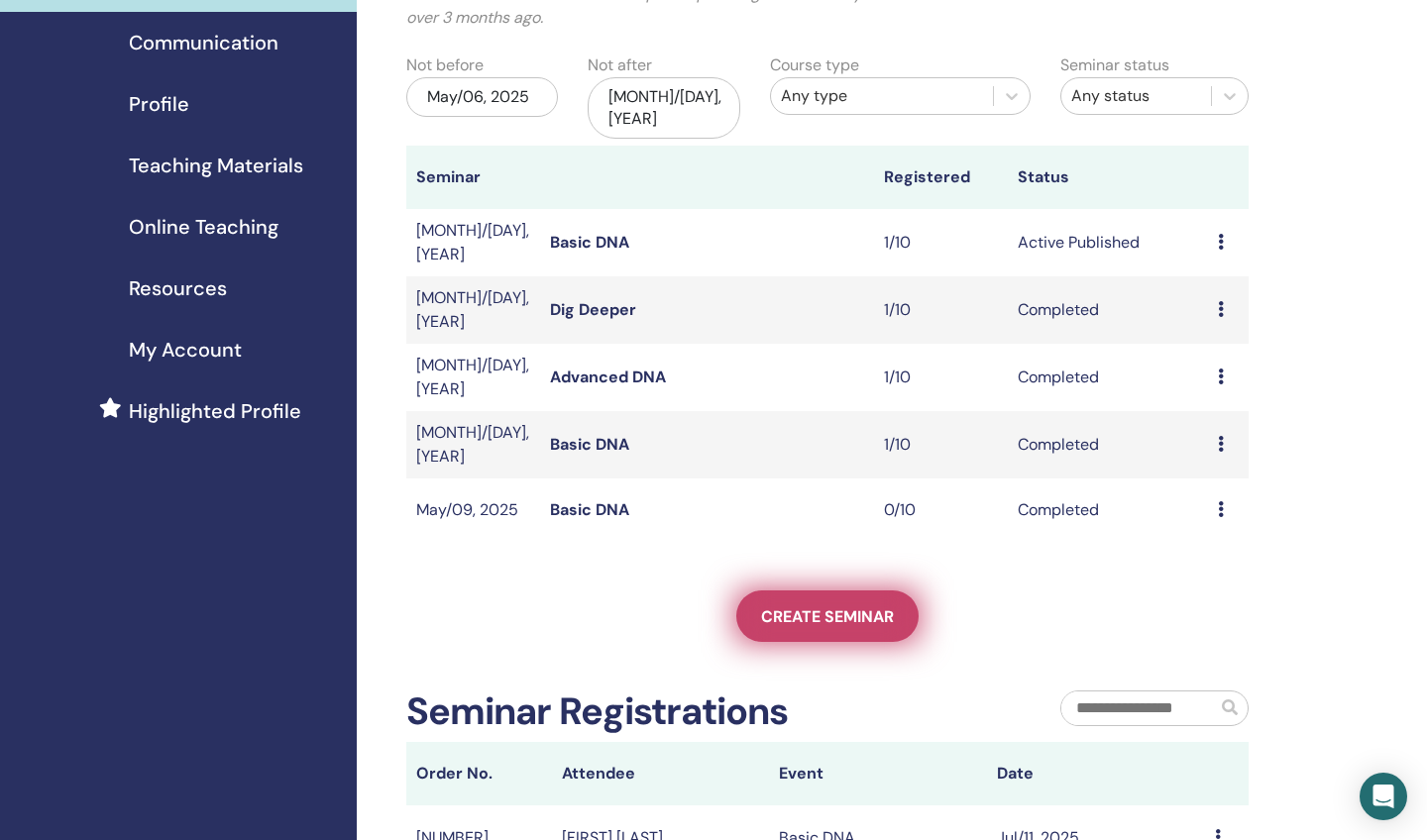 scroll, scrollTop: 416, scrollLeft: 0, axis: vertical 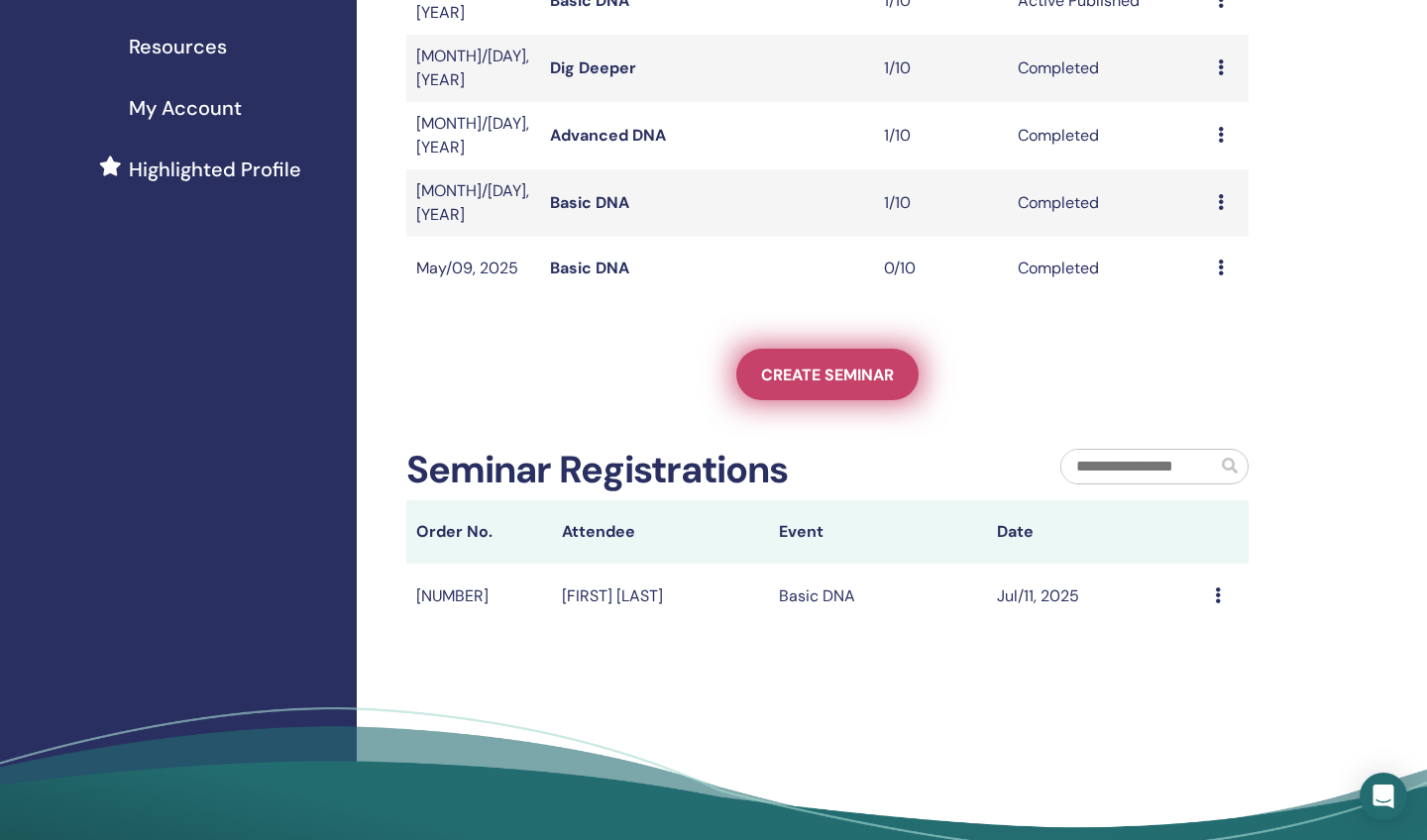 click on "Create seminar" at bounding box center (827, 374) 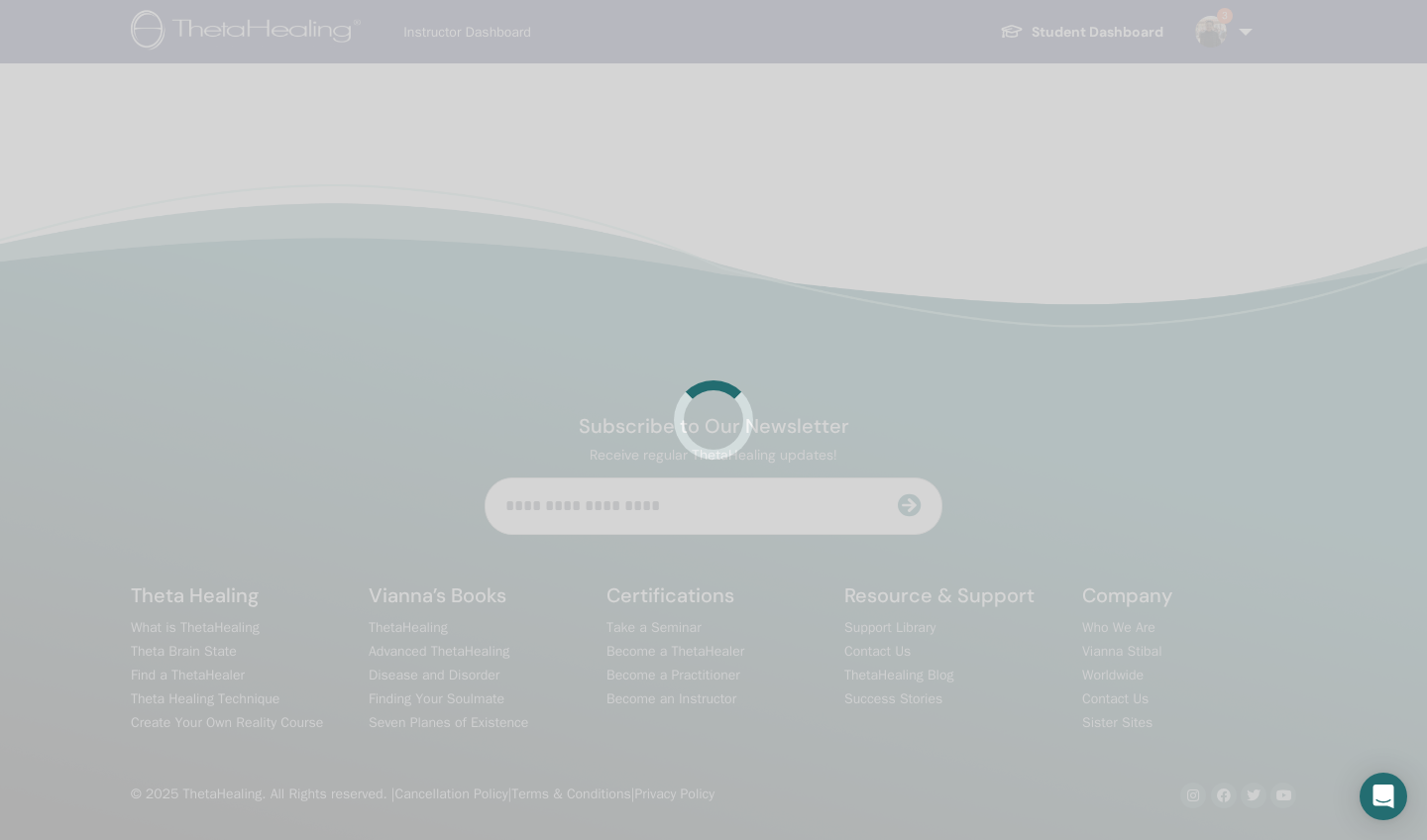 scroll, scrollTop: 0, scrollLeft: 0, axis: both 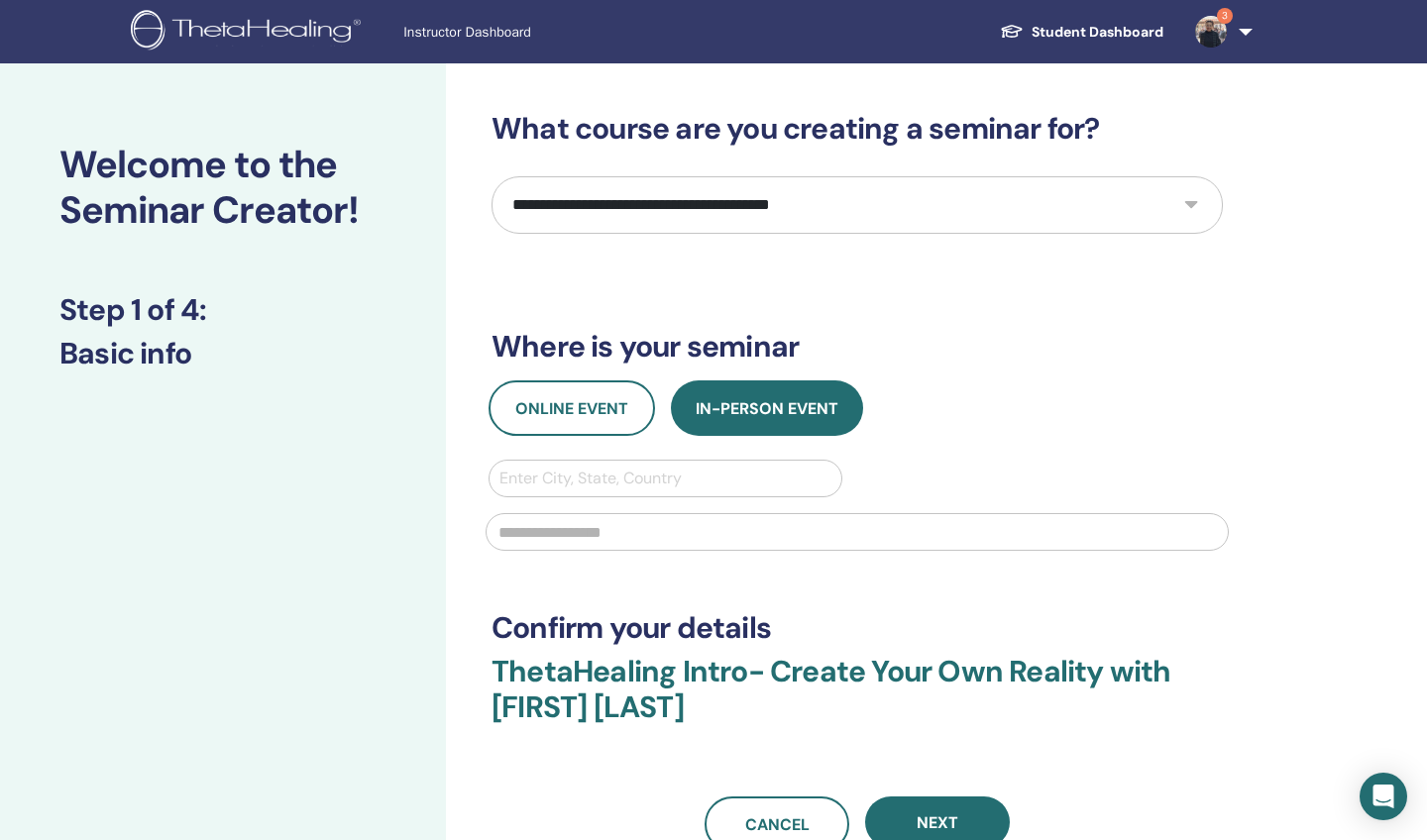 select on "*" 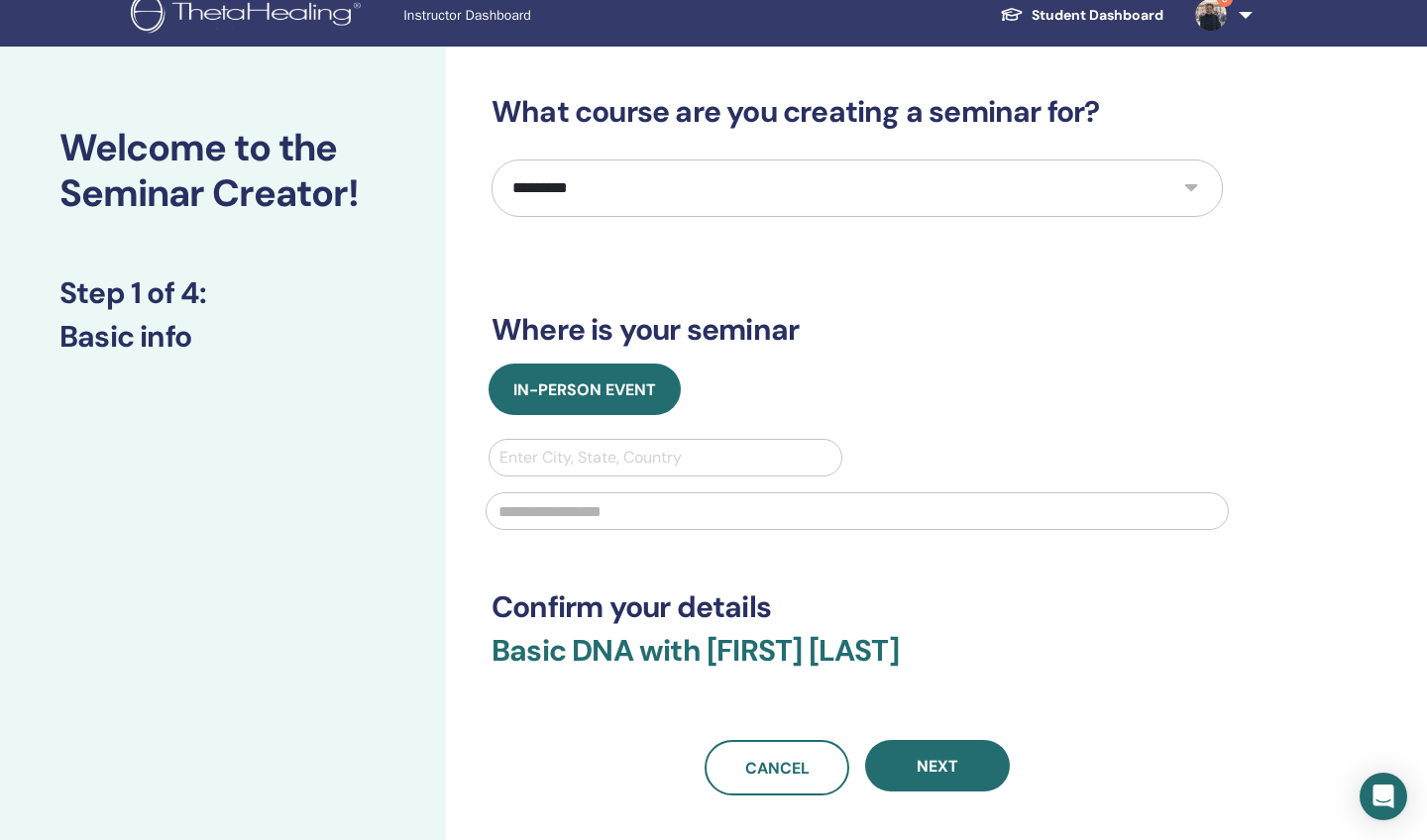scroll, scrollTop: 12, scrollLeft: 0, axis: vertical 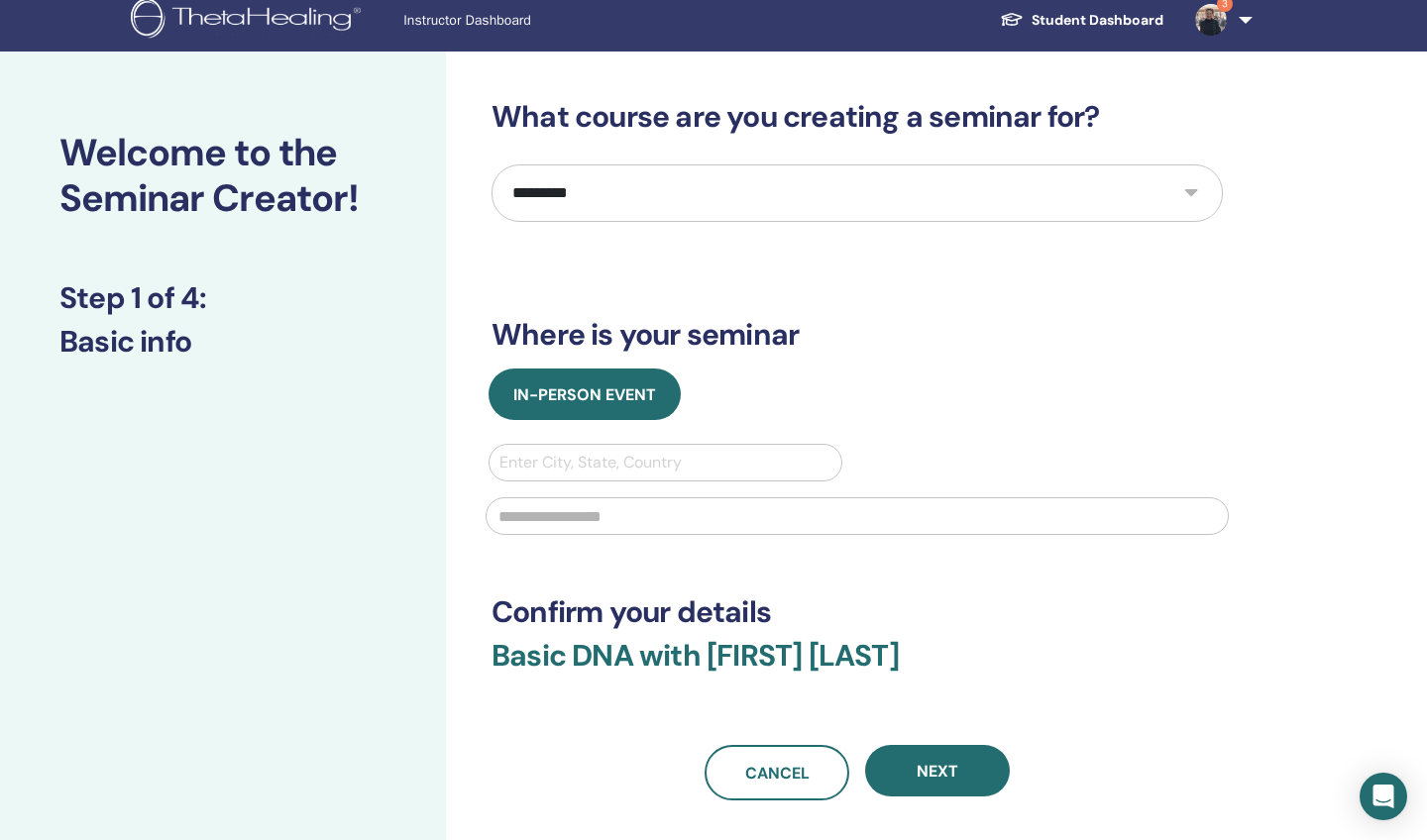 click on "Enter City, State, Country" at bounding box center [665, 463] 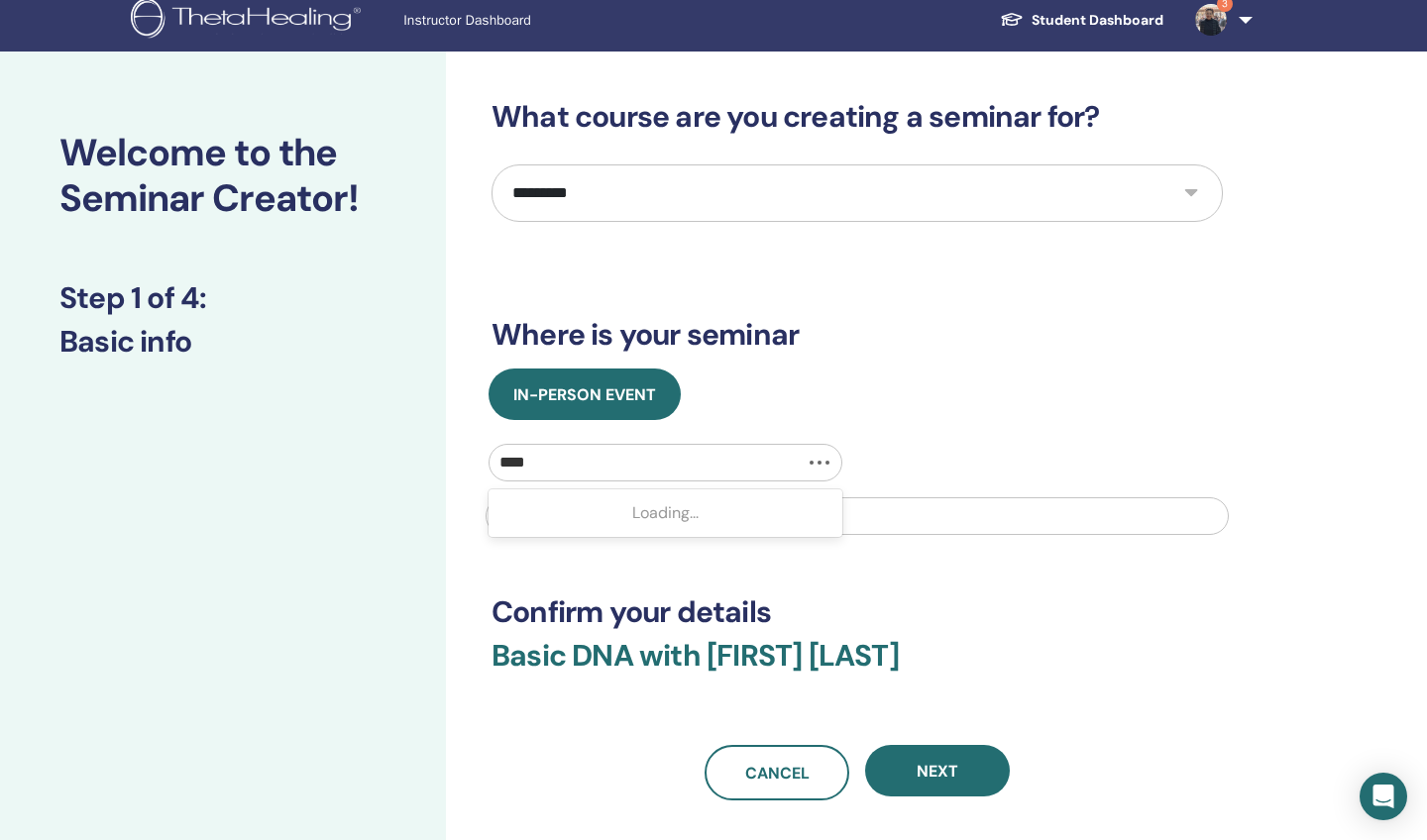 type on "*****" 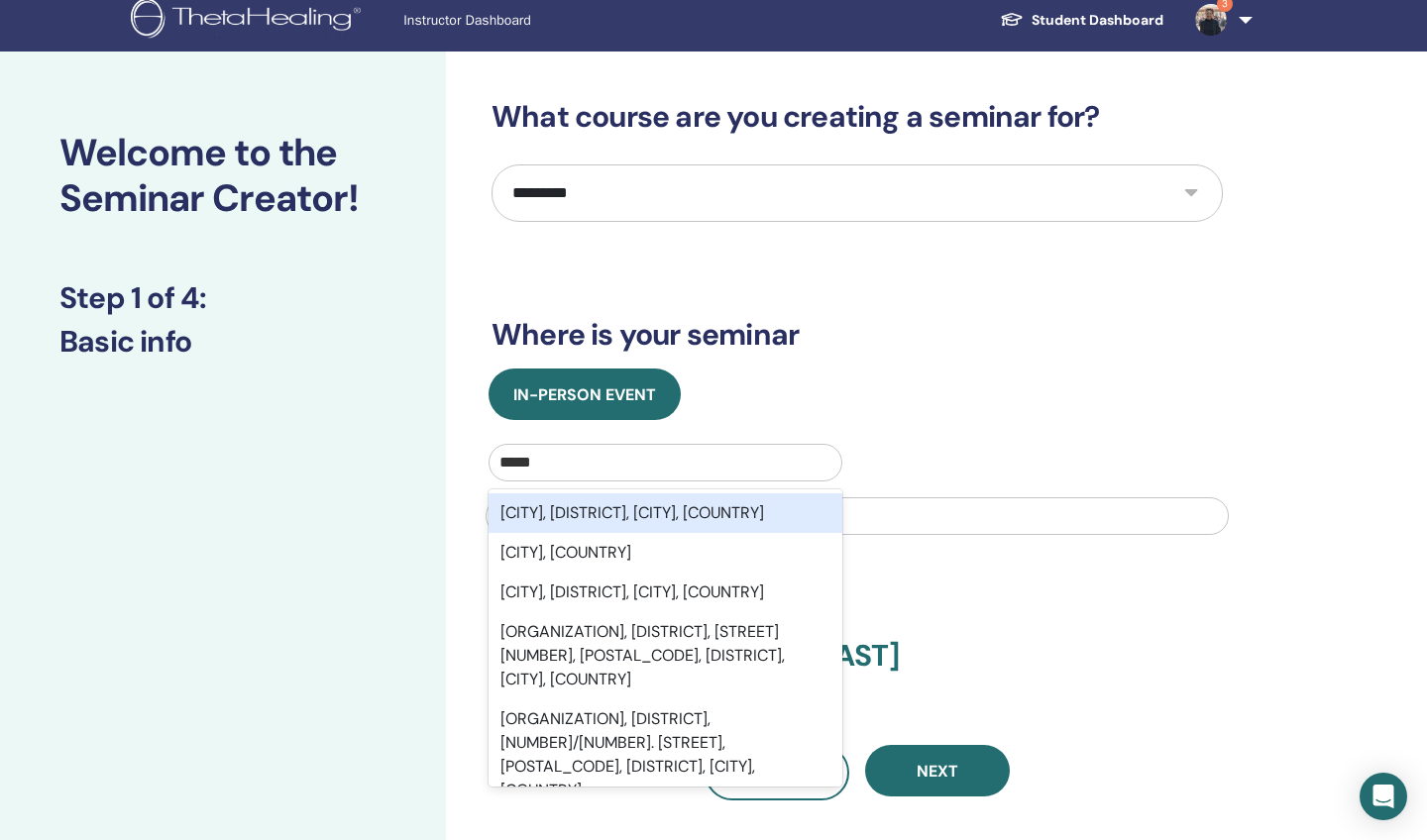 click on "İzmir, Konak, İzmir, TUR" at bounding box center [665, 513] 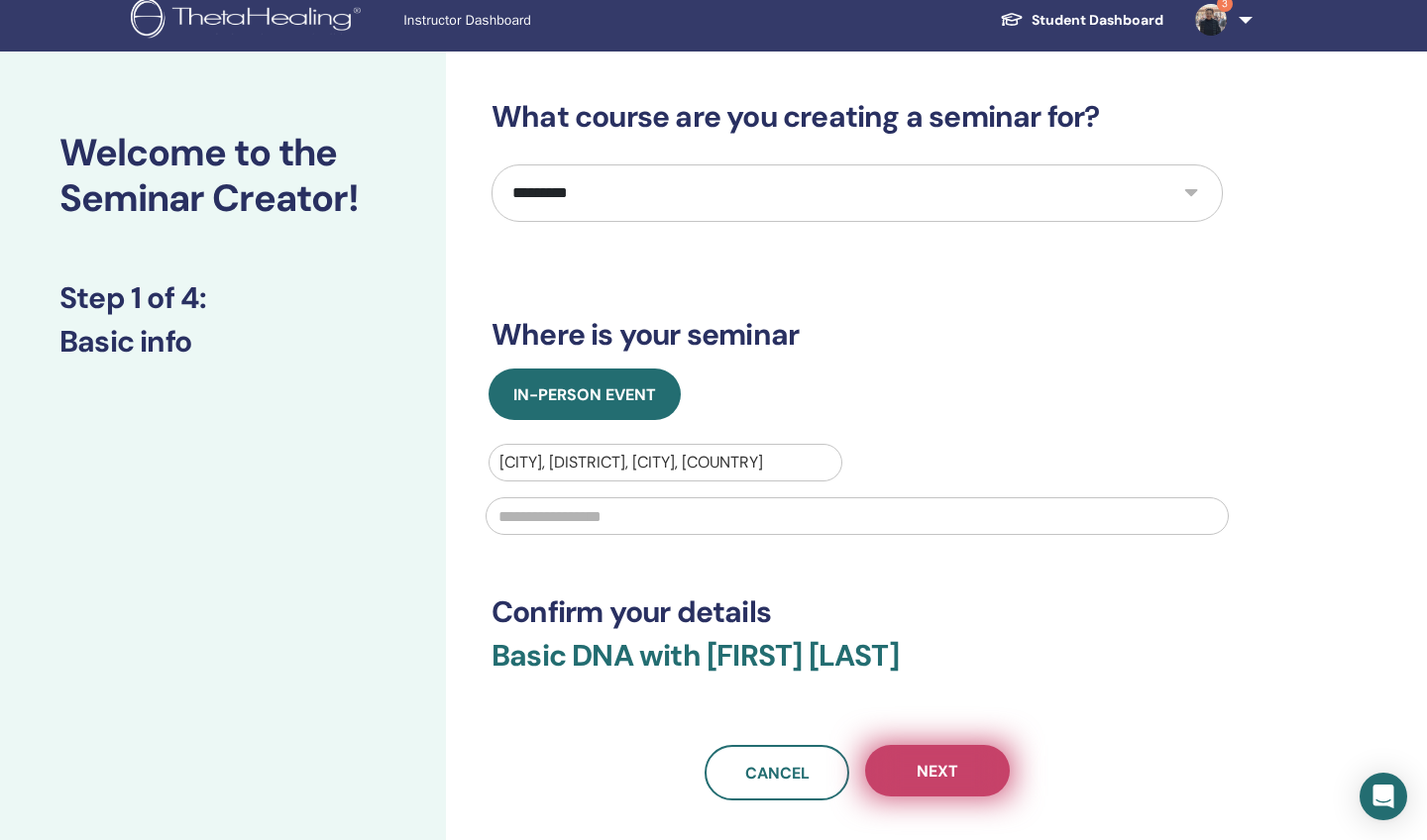 click on "Next" at bounding box center [937, 771] 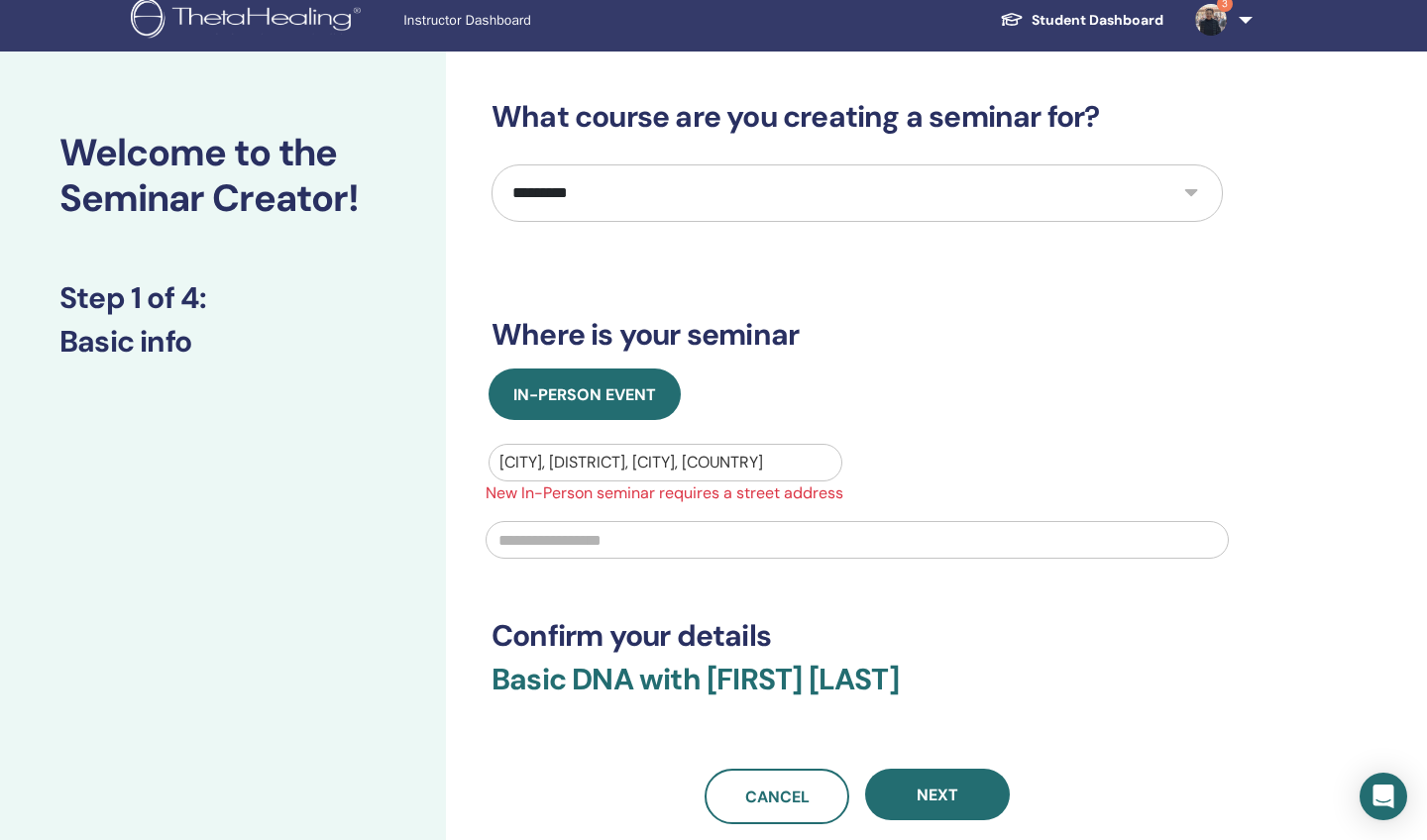 click at bounding box center [857, 540] 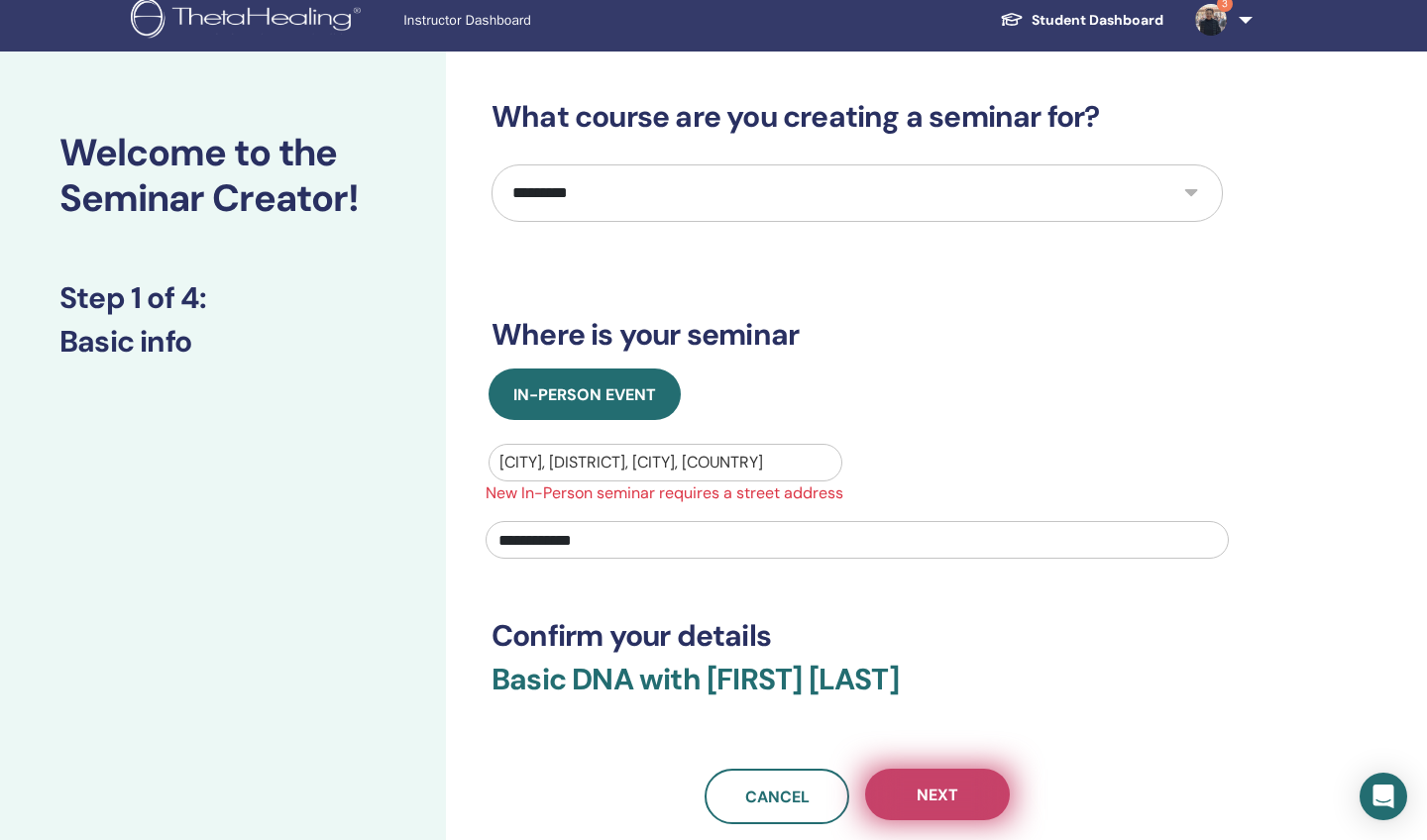 type on "**********" 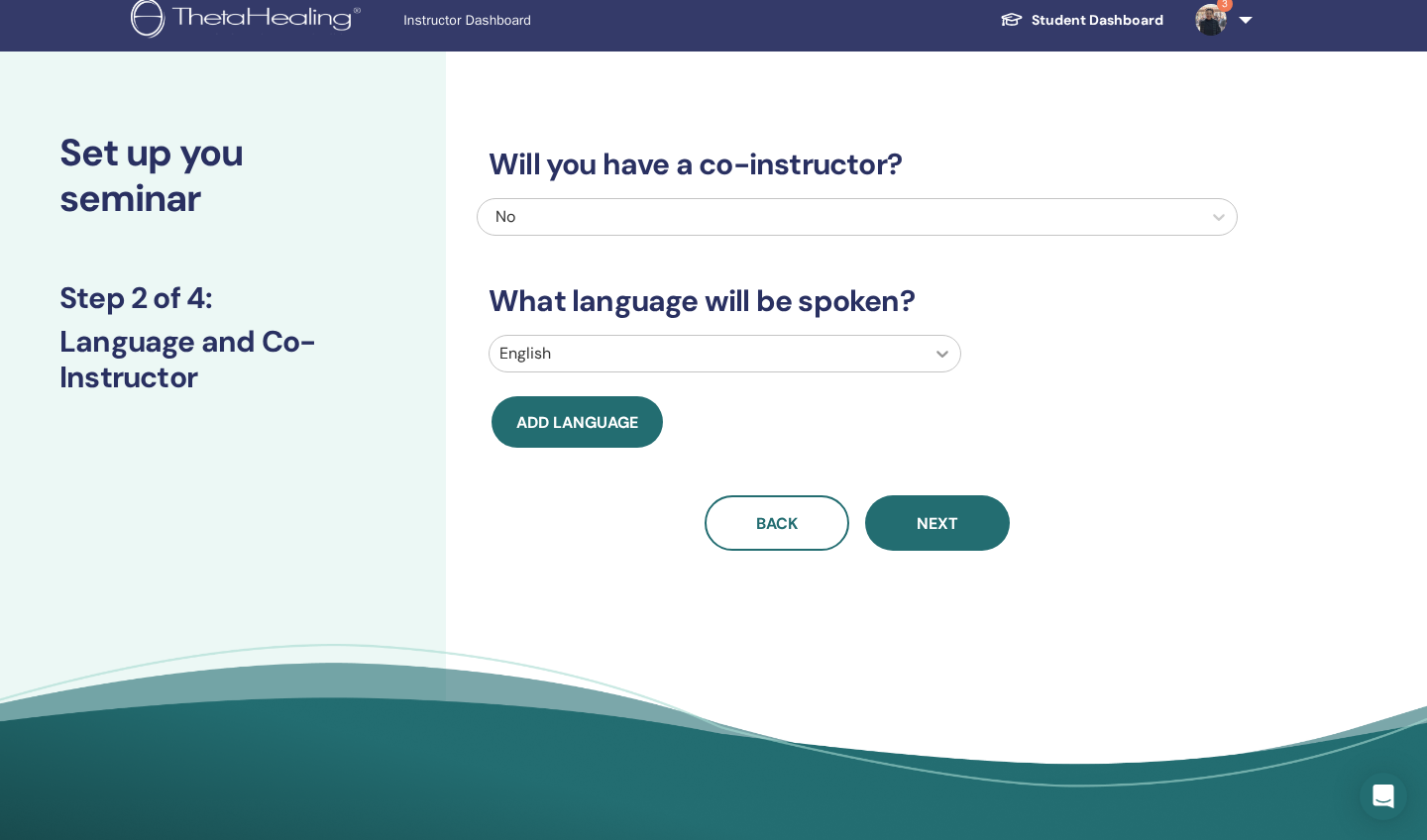 click 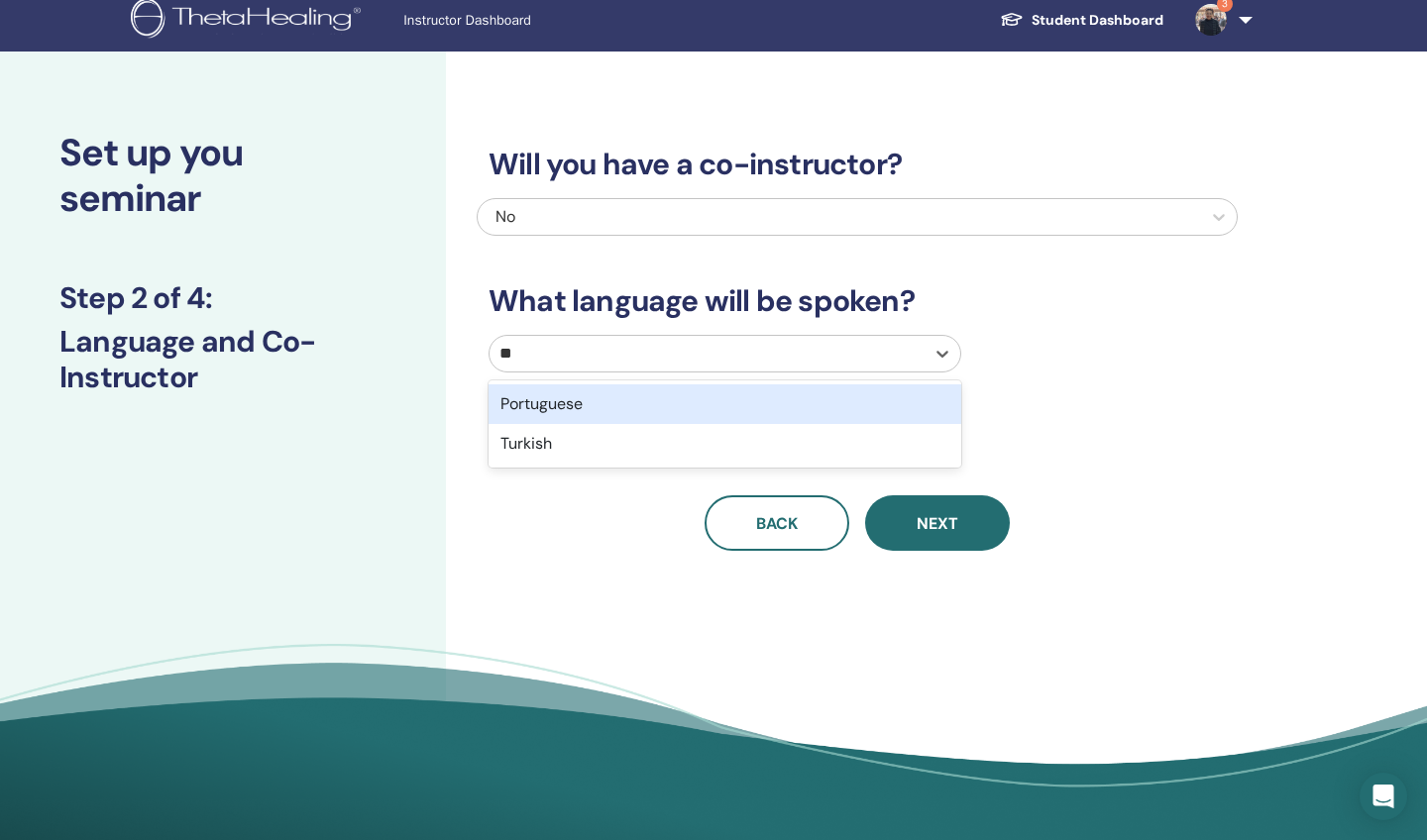 type on "***" 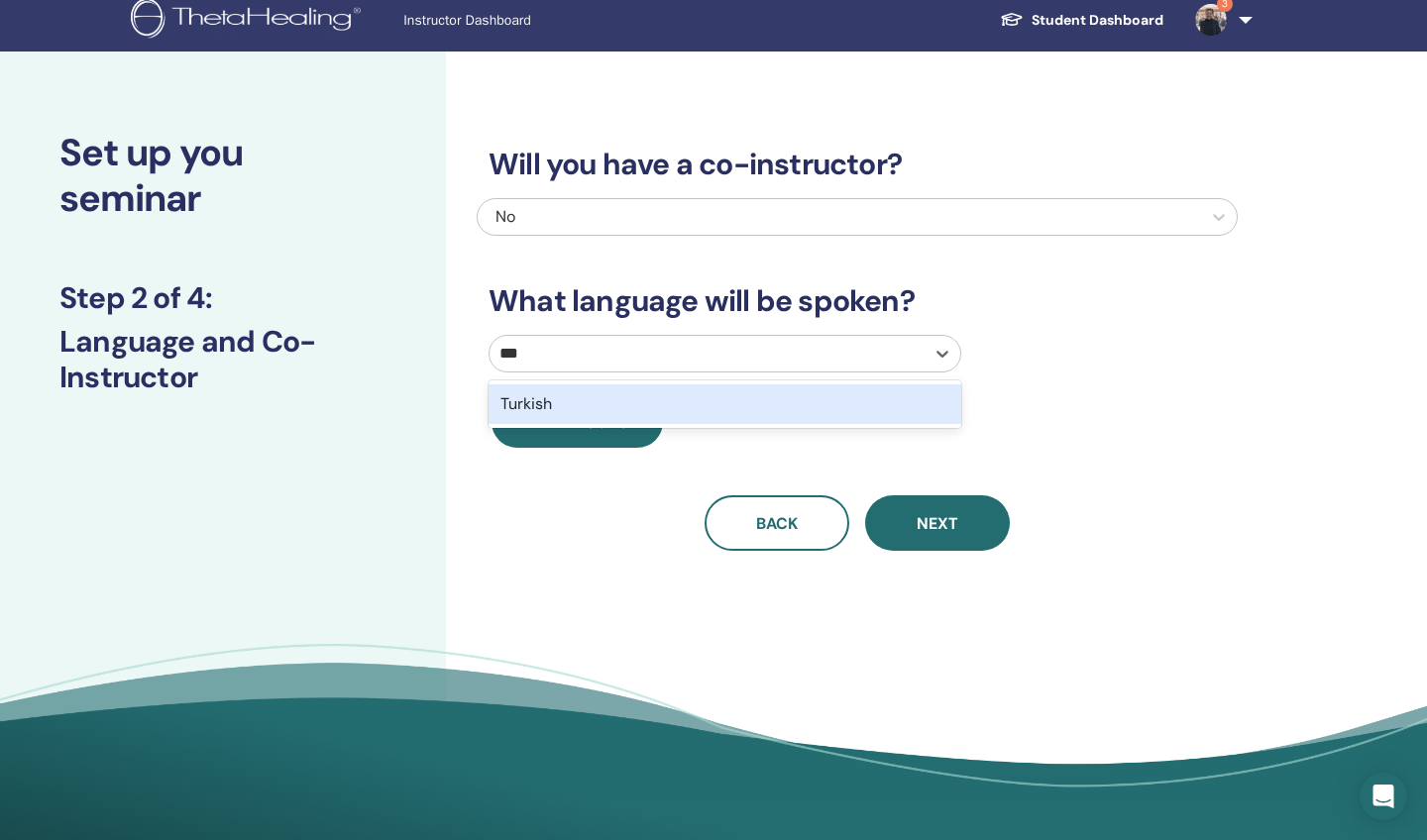 click on "Turkish" at bounding box center [724, 404] 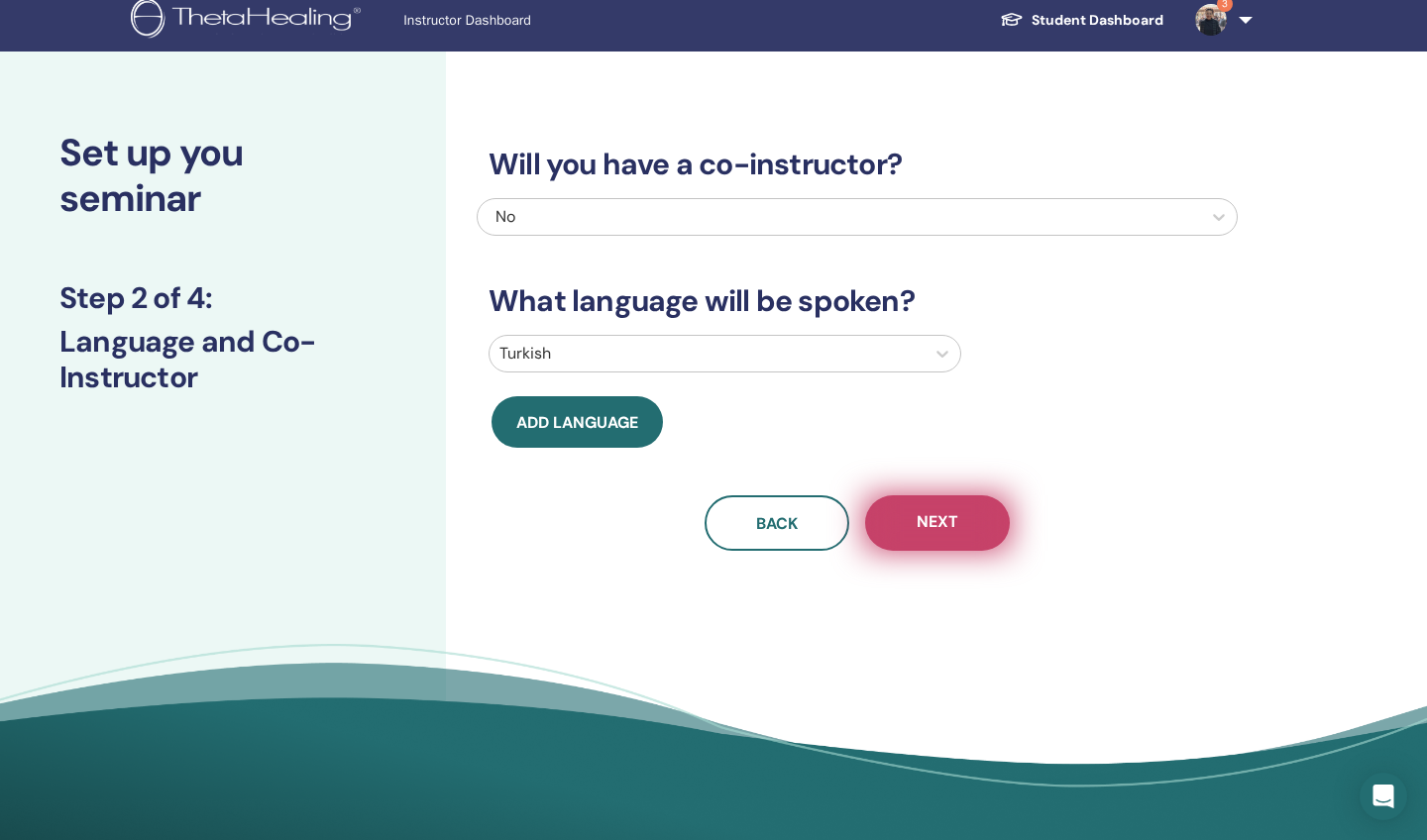click on "Next" at bounding box center (937, 523) 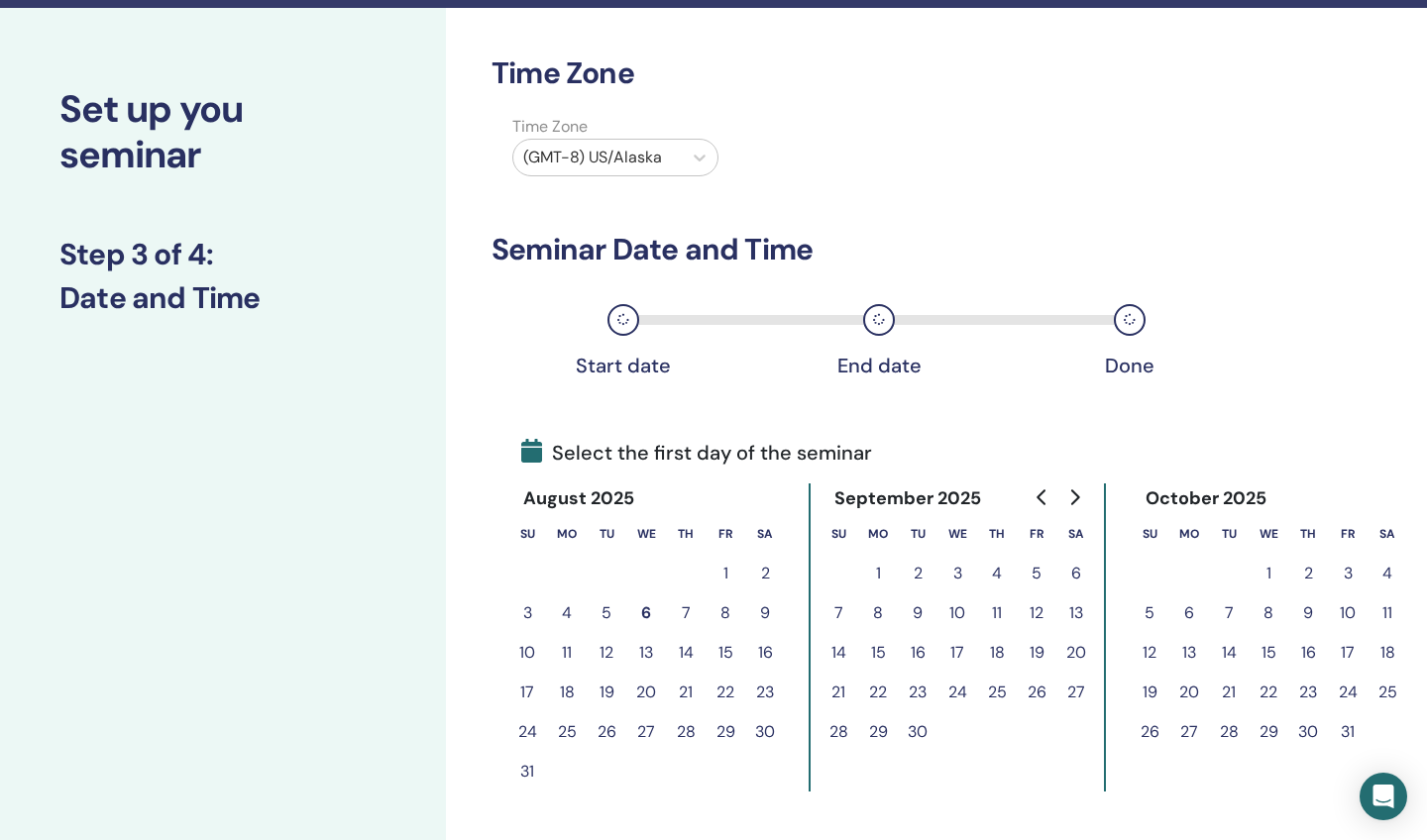 scroll, scrollTop: 128, scrollLeft: 0, axis: vertical 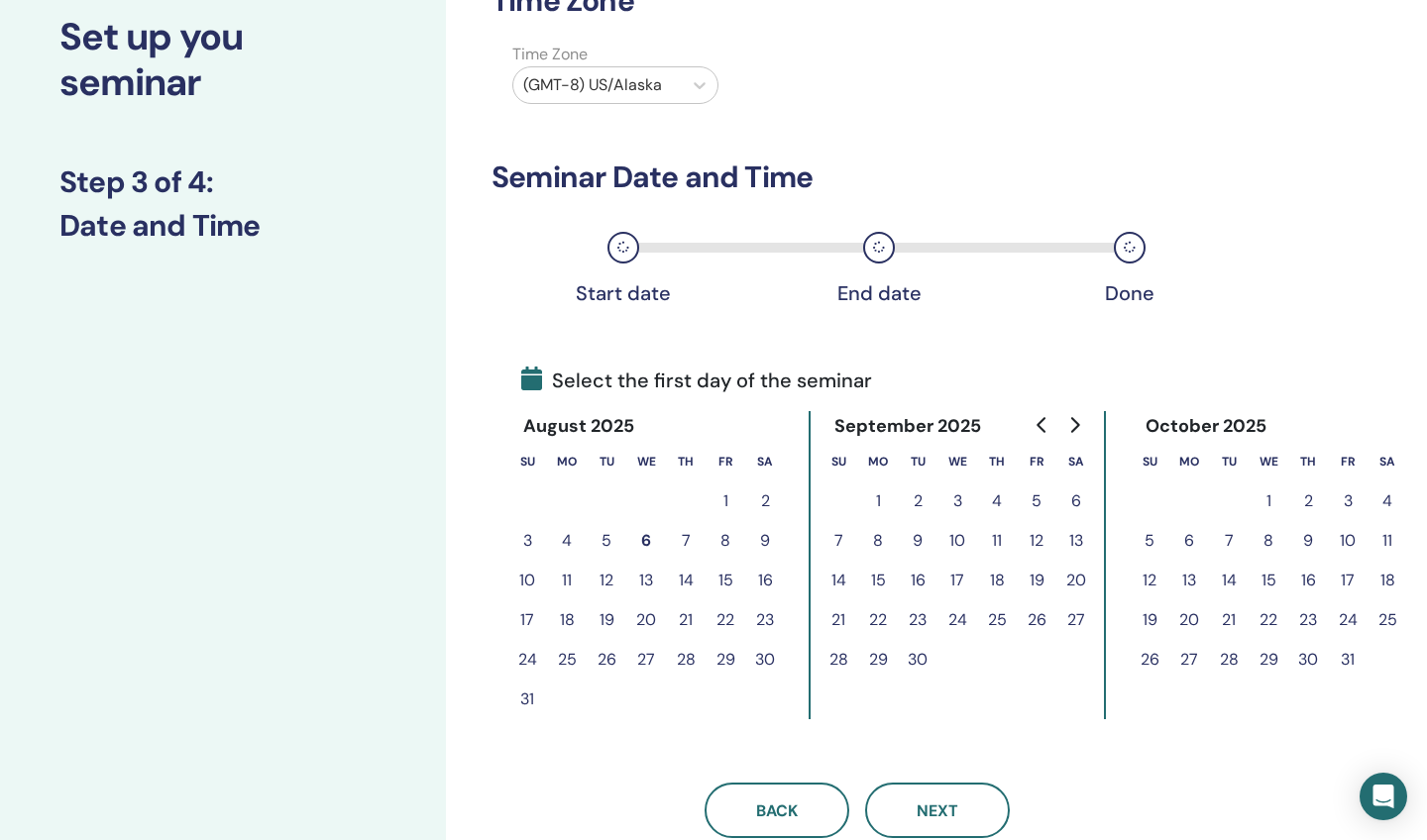 click on "11" at bounding box center (567, 580) 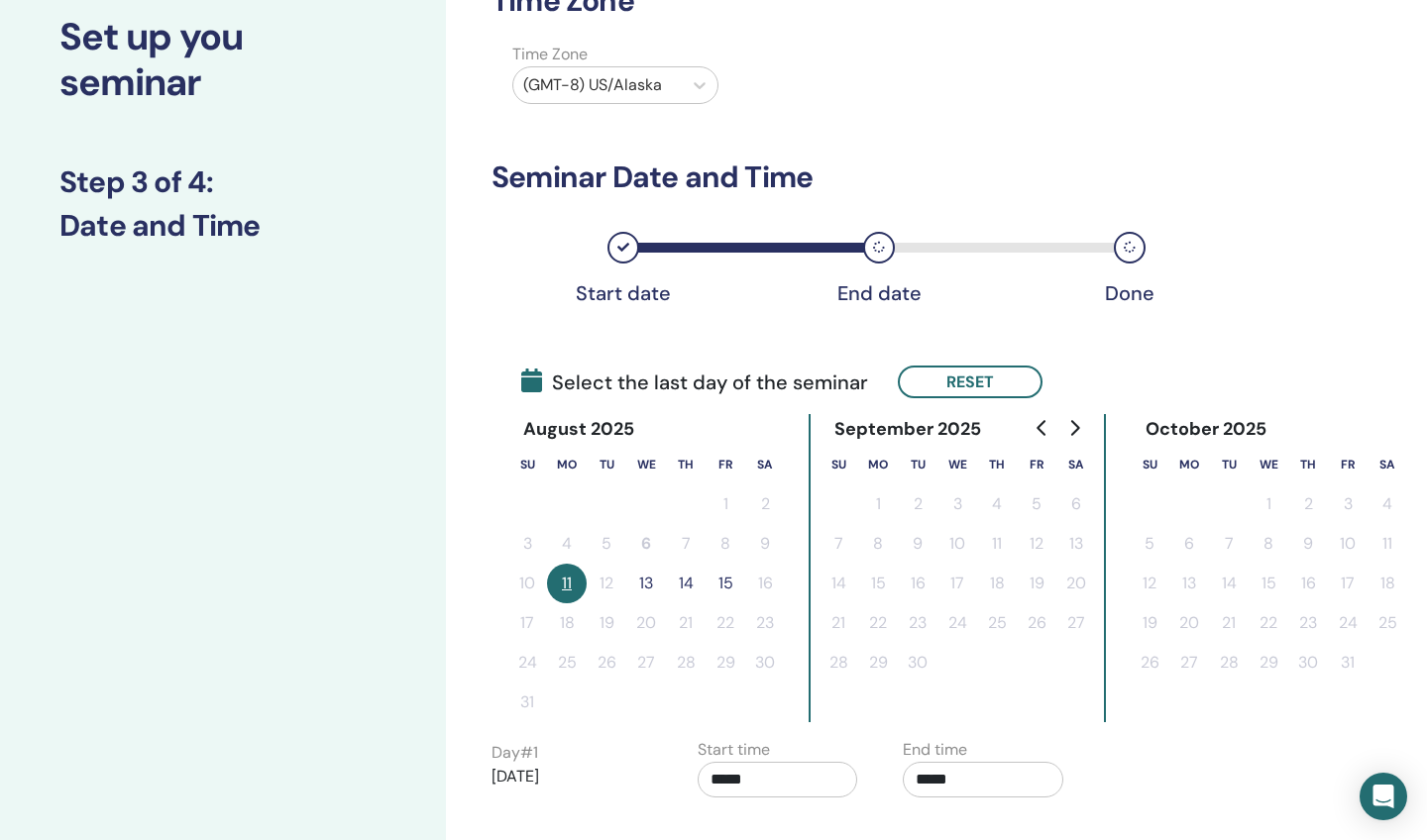 click on "13" at bounding box center (646, 583) 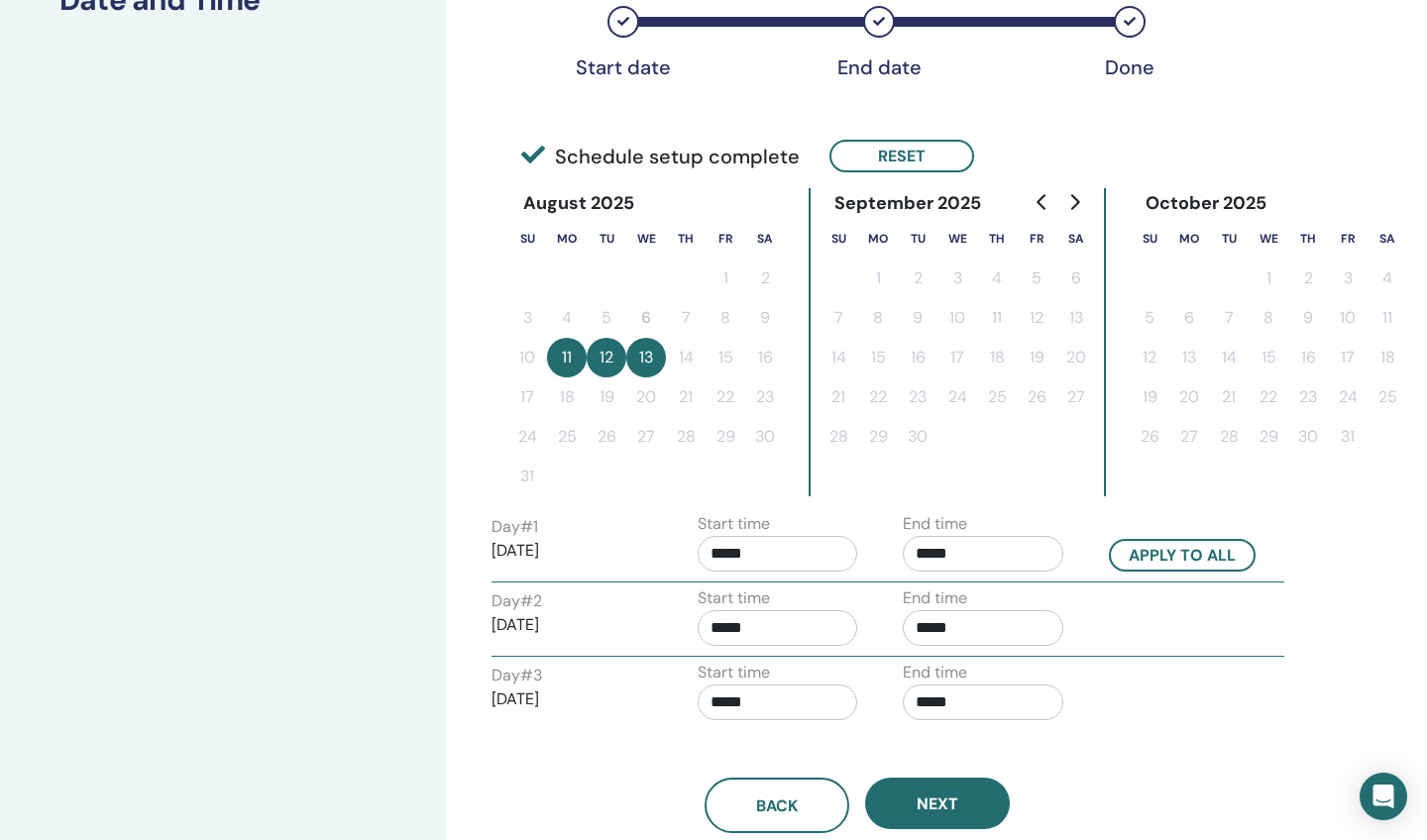 scroll, scrollTop: 447, scrollLeft: 0, axis: vertical 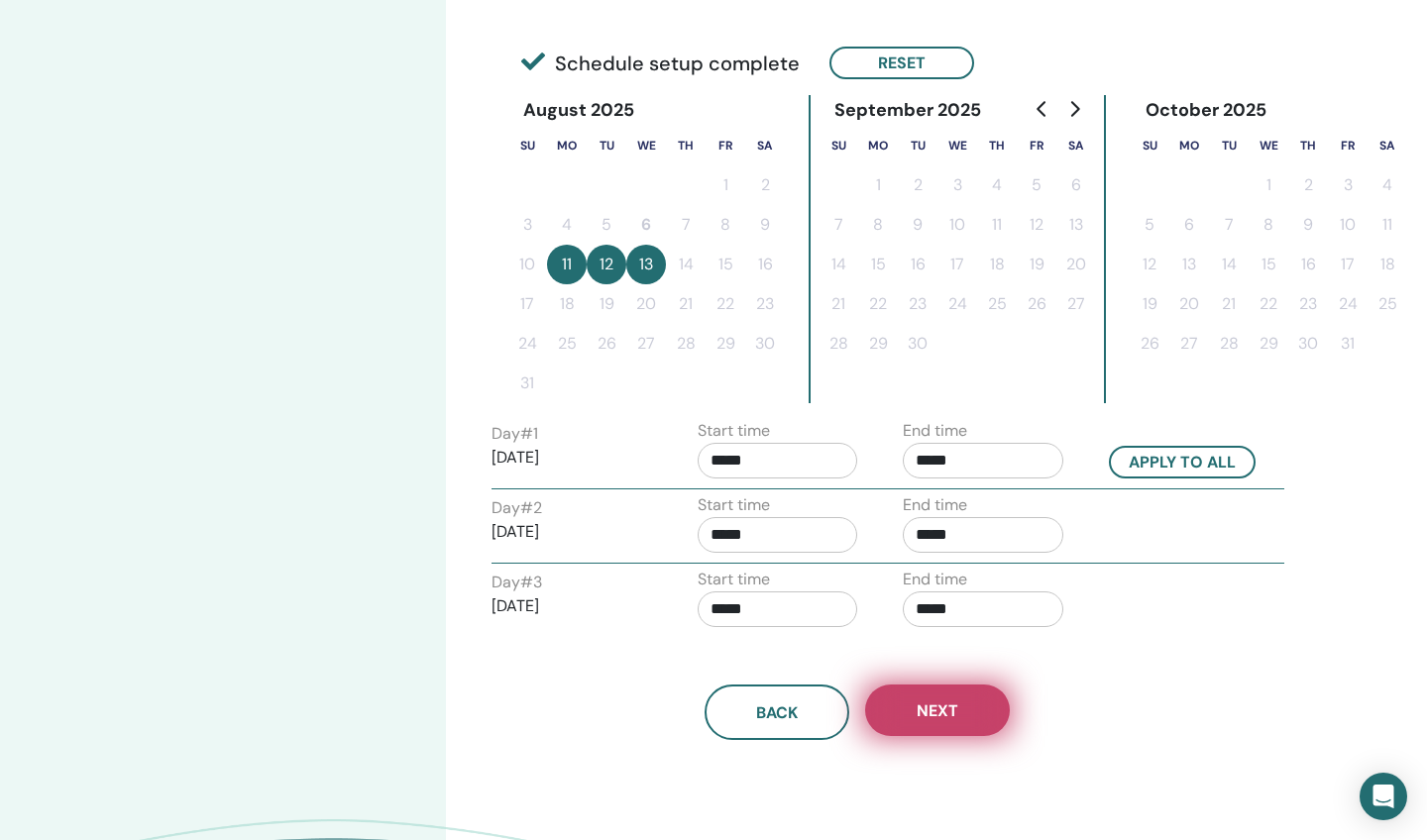 click on "Next" at bounding box center [937, 710] 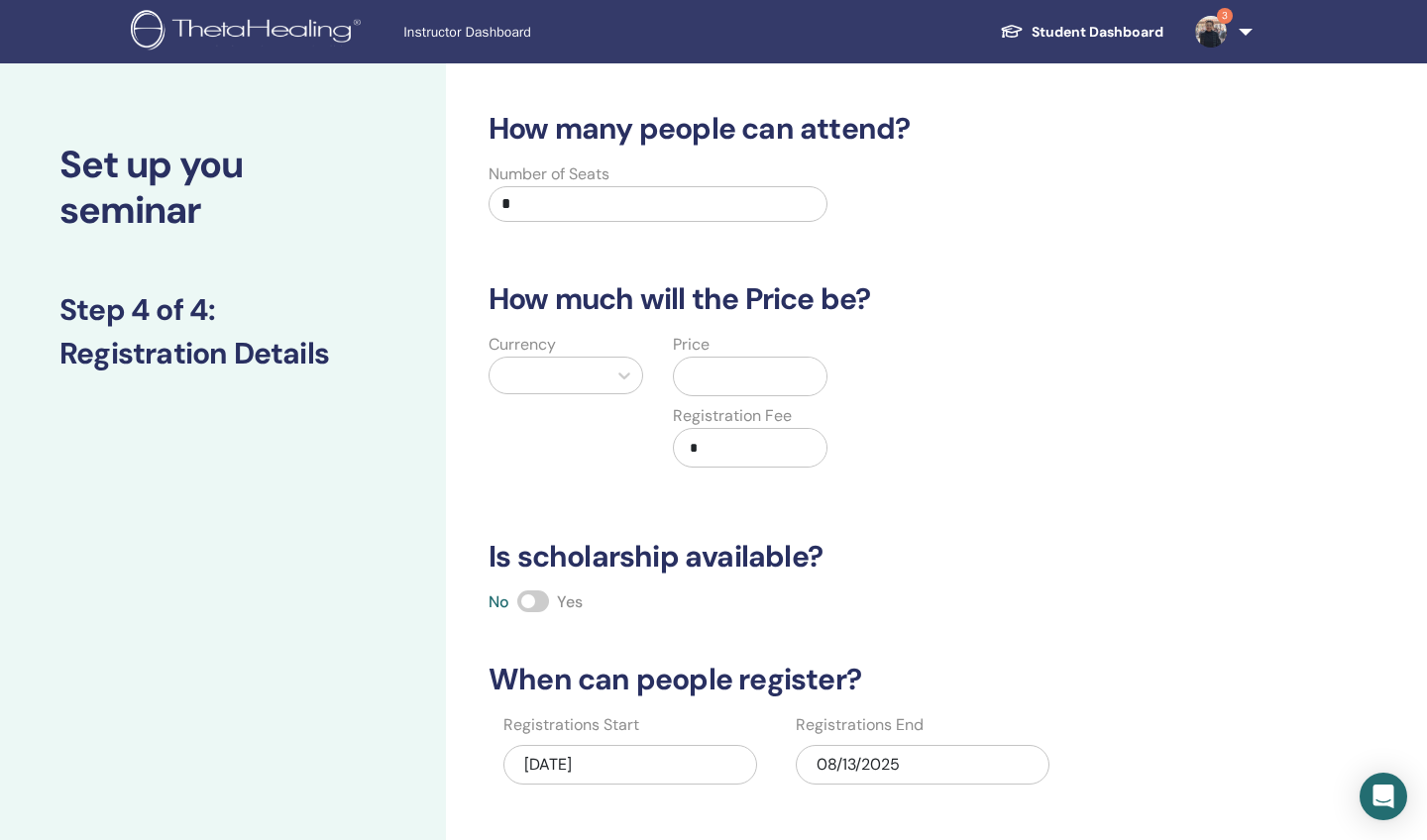scroll, scrollTop: 0, scrollLeft: 0, axis: both 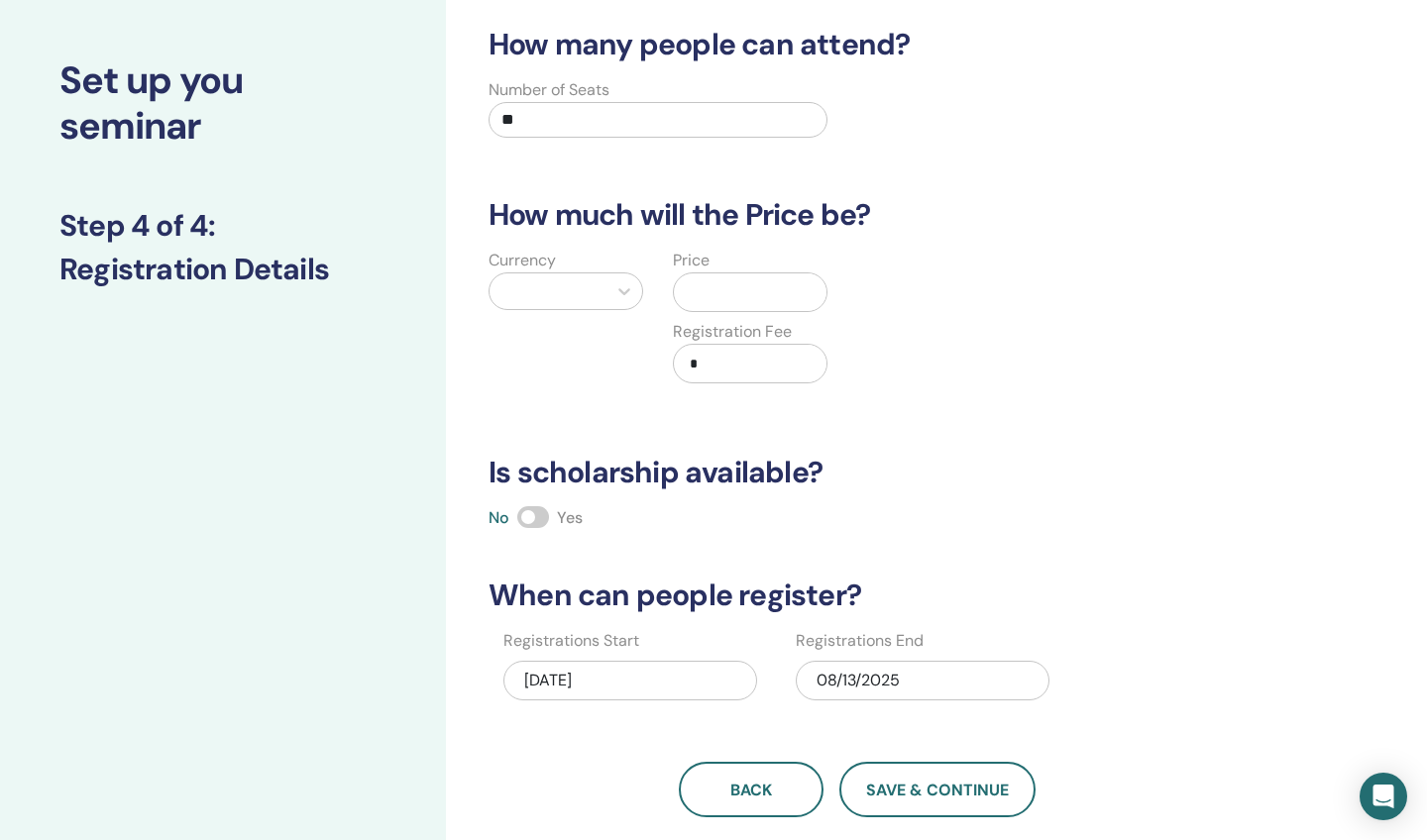 type on "**" 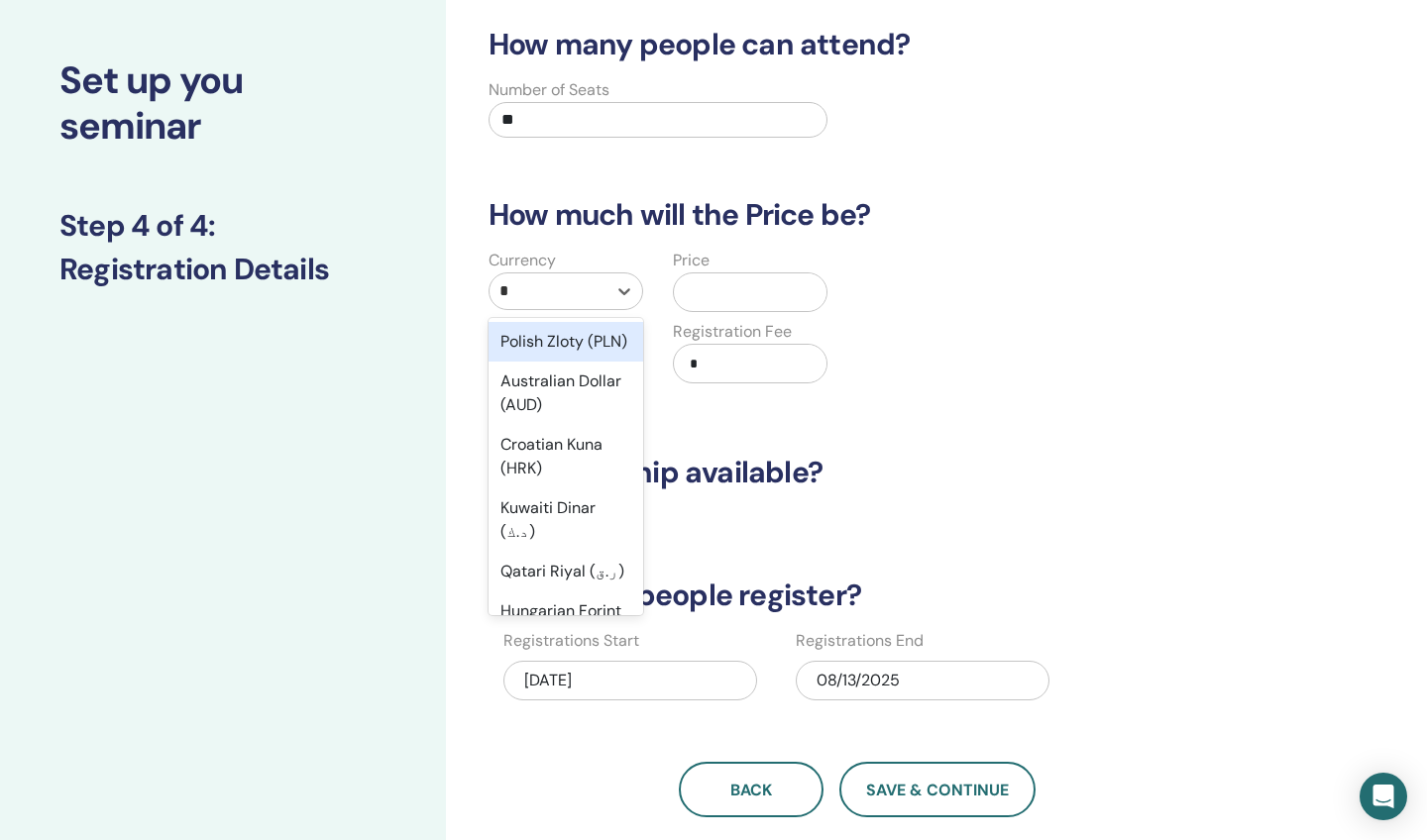 type on "**" 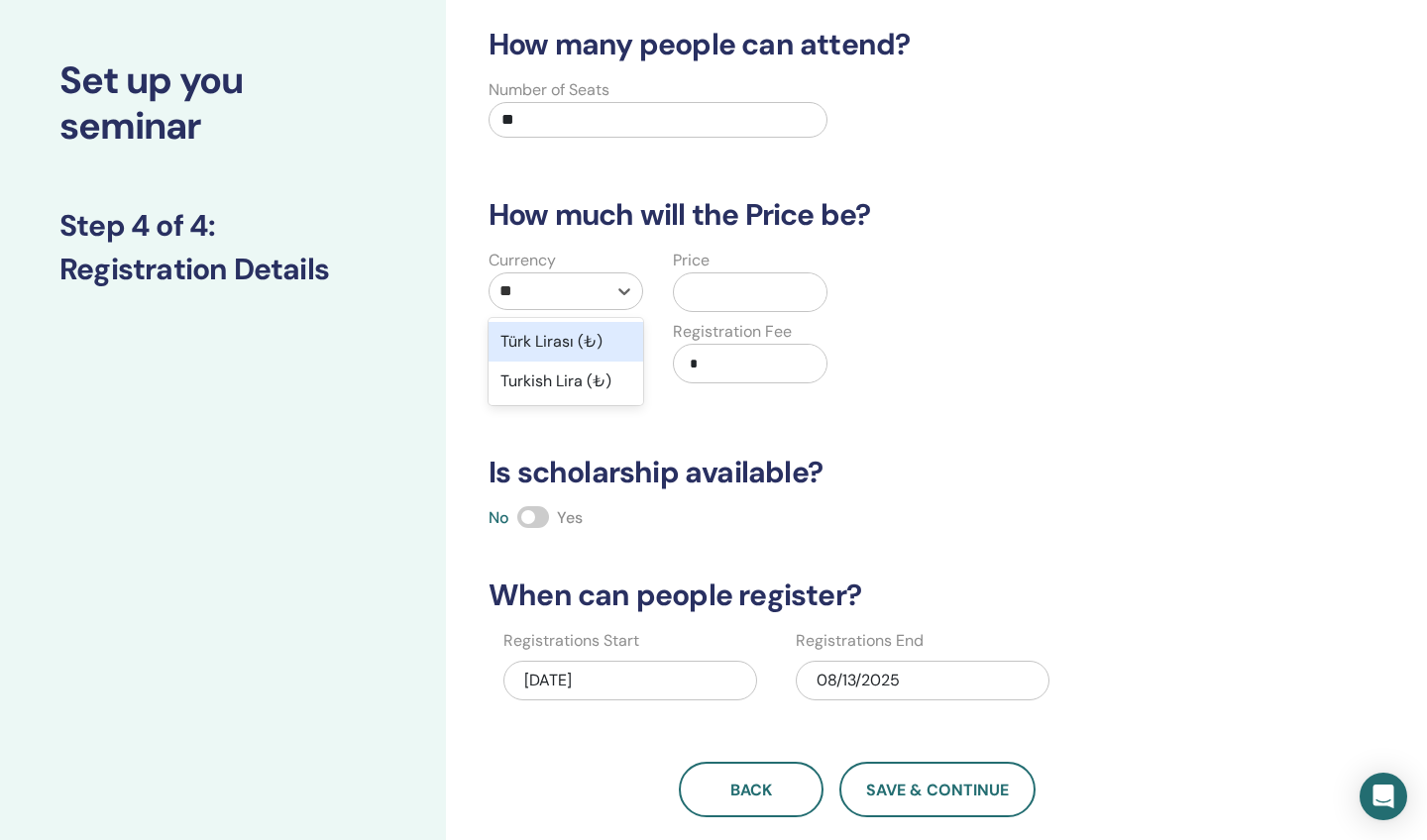 click on "Türk Lirası (₺)" at bounding box center [566, 342] 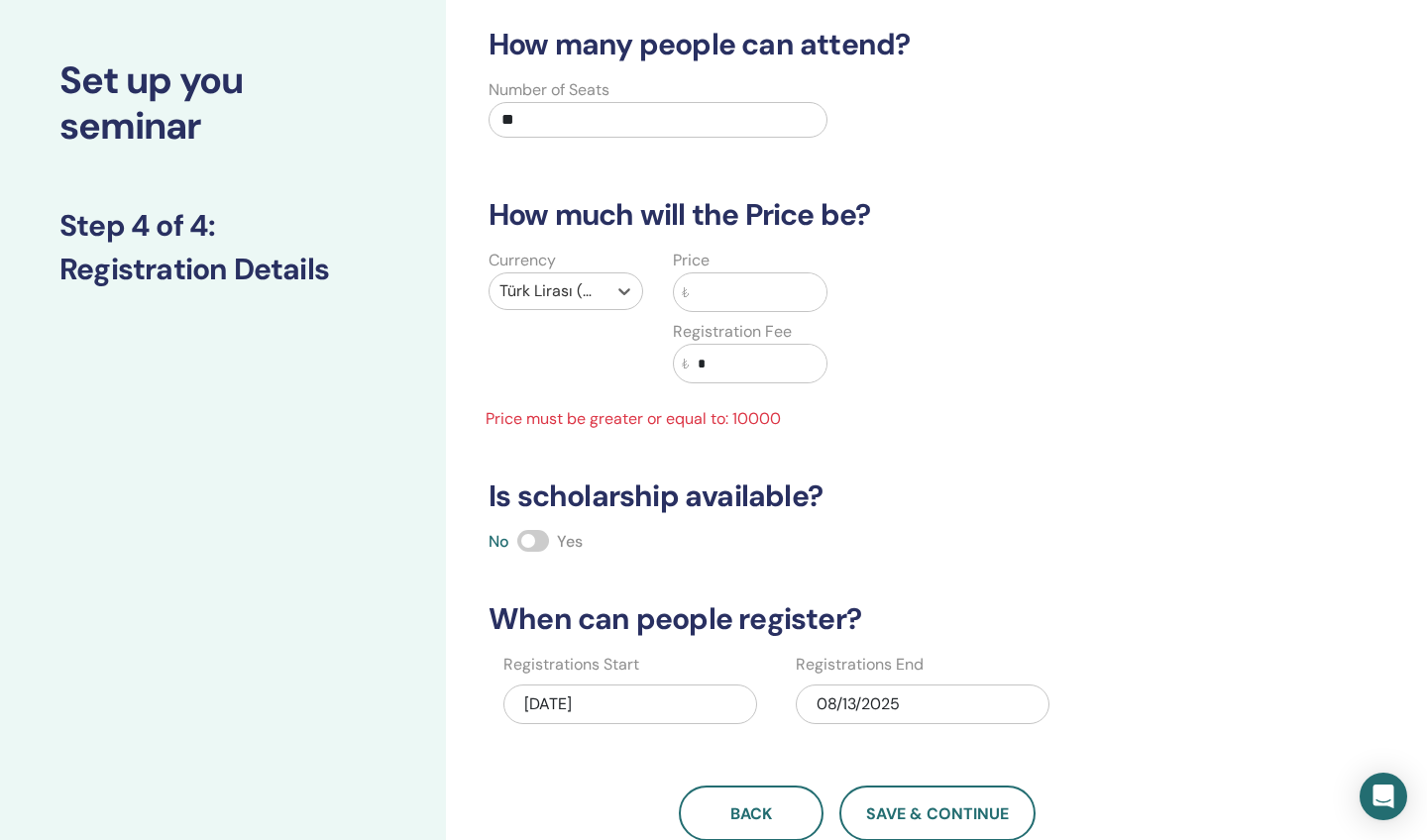 click at bounding box center (758, 292) 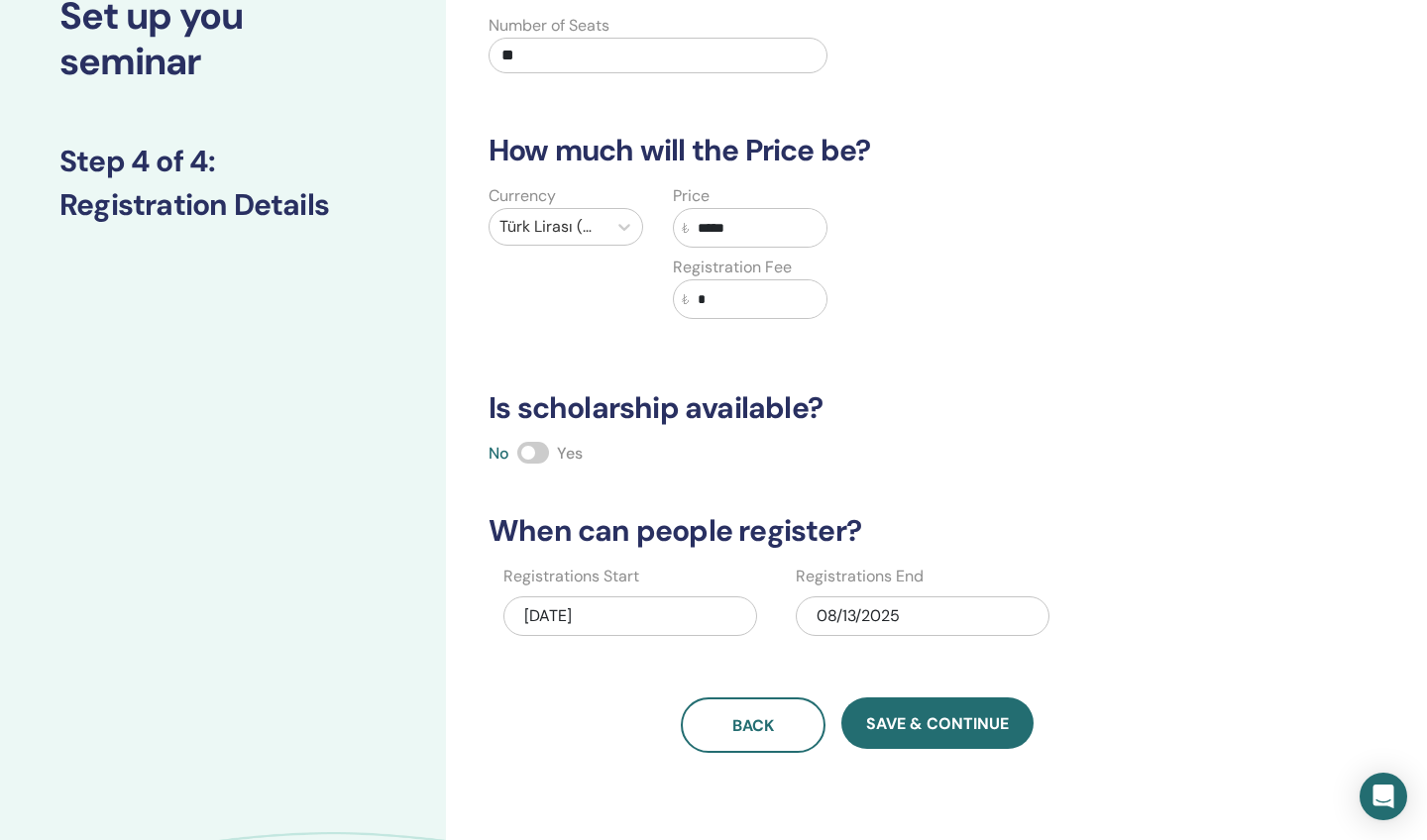 scroll, scrollTop: 156, scrollLeft: 0, axis: vertical 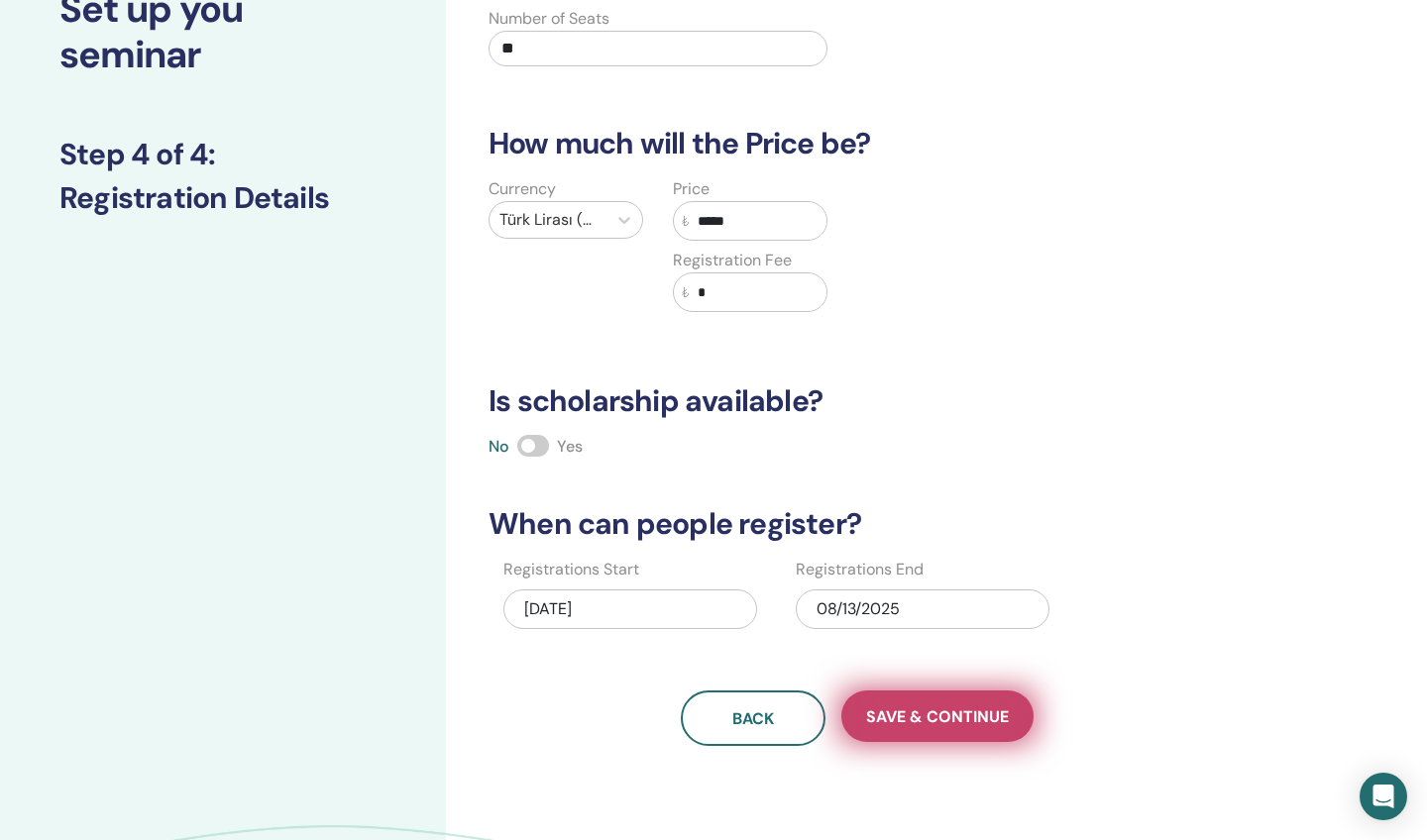 type on "*****" 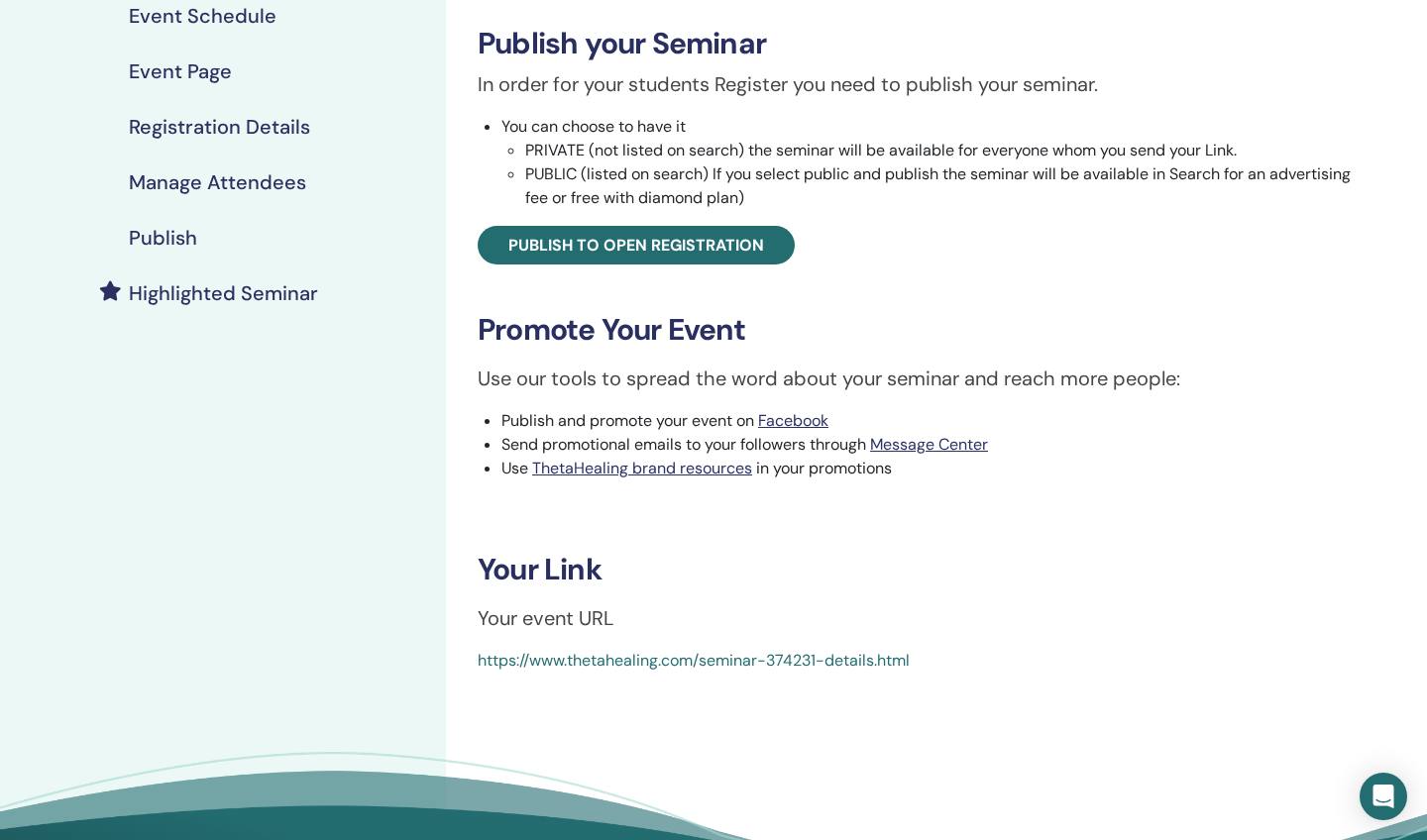 scroll, scrollTop: 320, scrollLeft: 0, axis: vertical 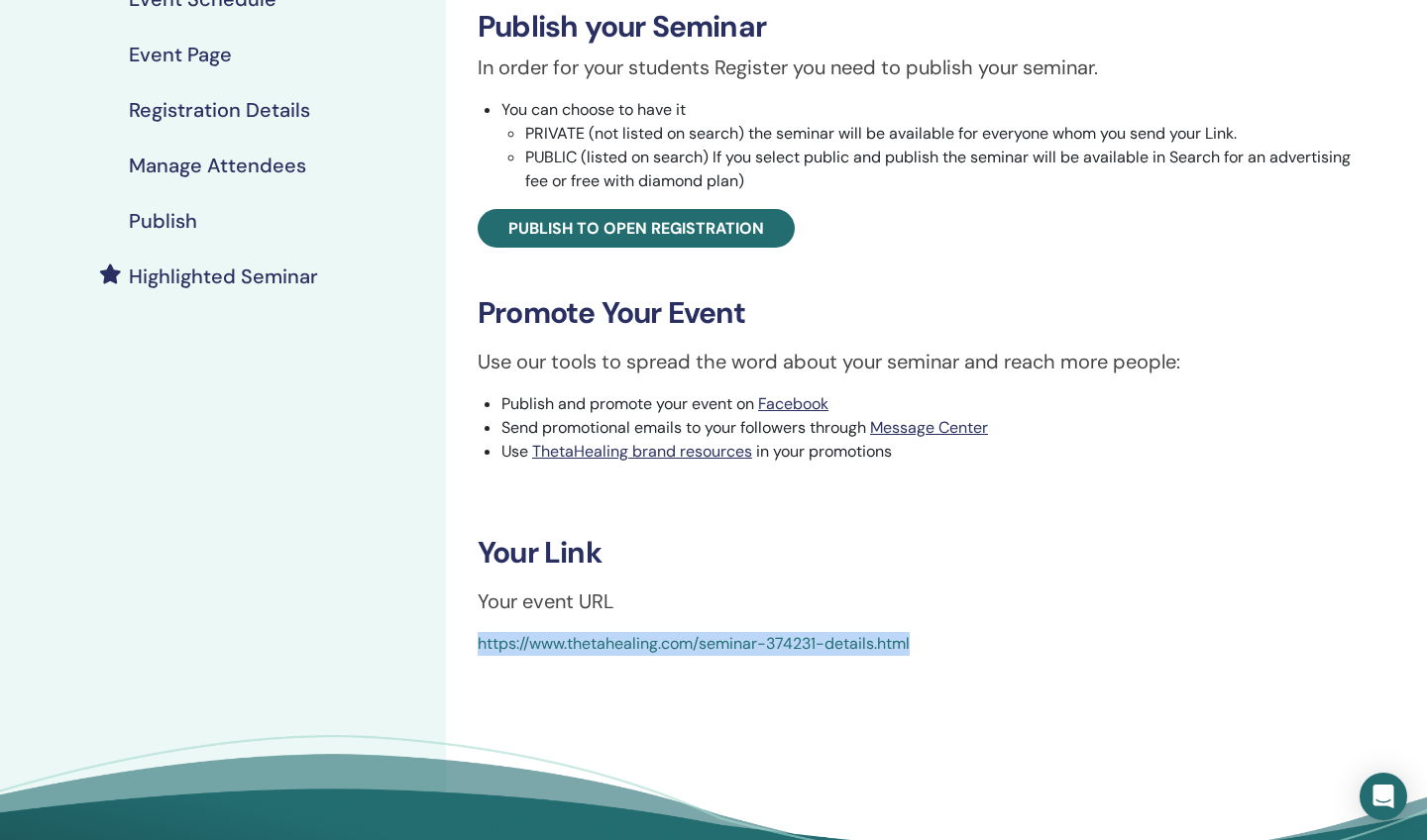 drag, startPoint x: 914, startPoint y: 648, endPoint x: 655, endPoint y: 623, distance: 260.20377 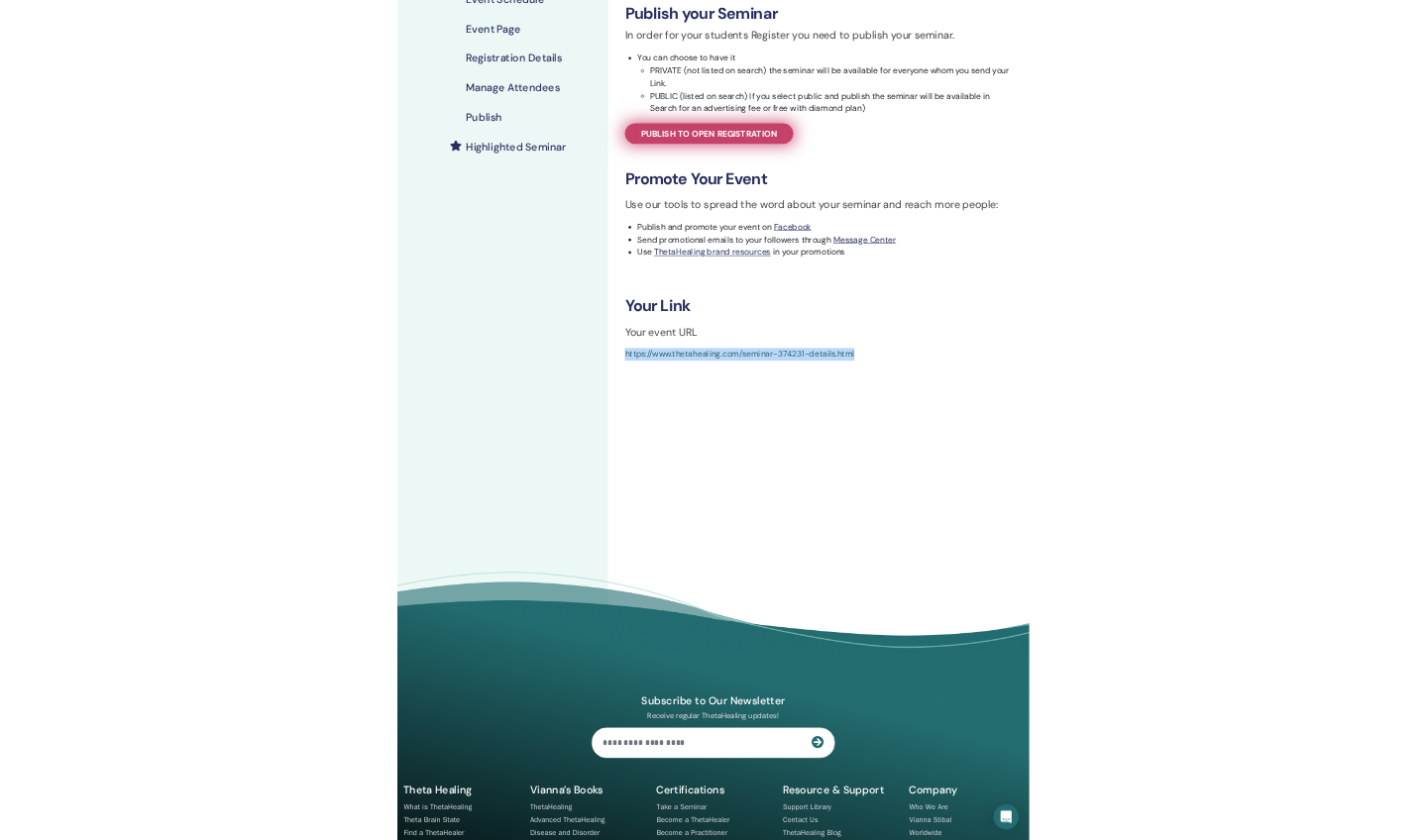 scroll, scrollTop: 321, scrollLeft: 0, axis: vertical 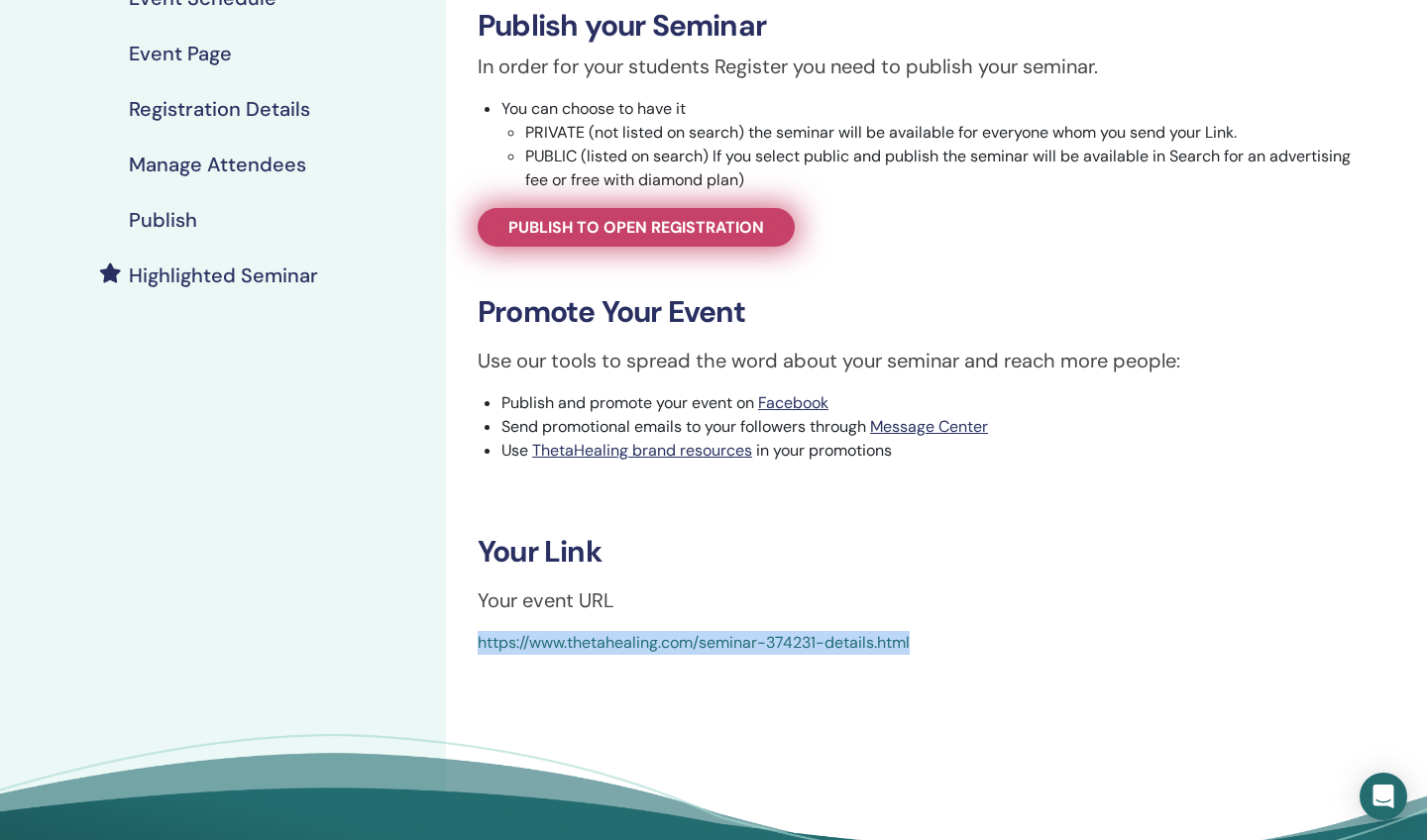 click on "Publish to open registration" at bounding box center [636, 227] 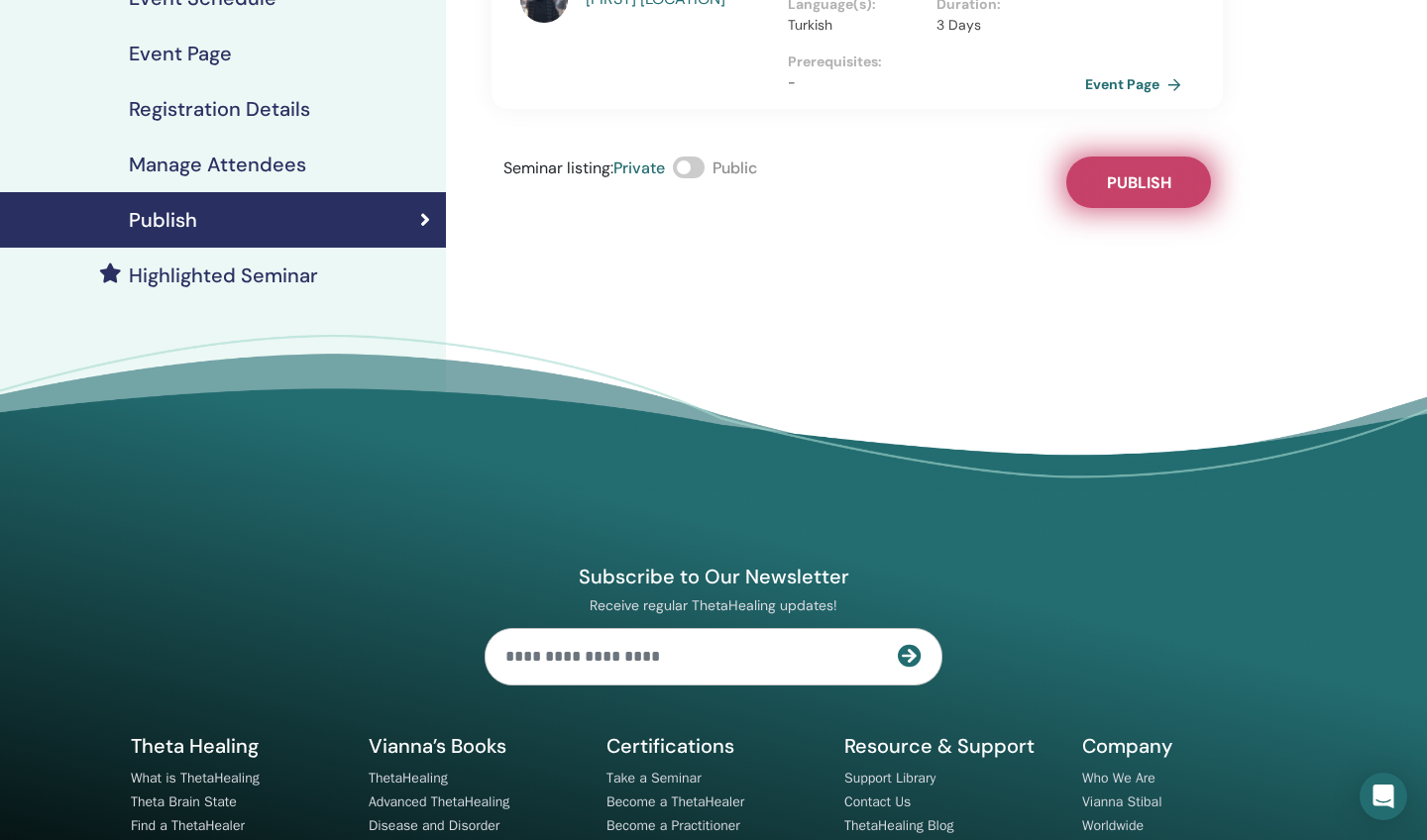 click on "Publish" at bounding box center (1139, 182) 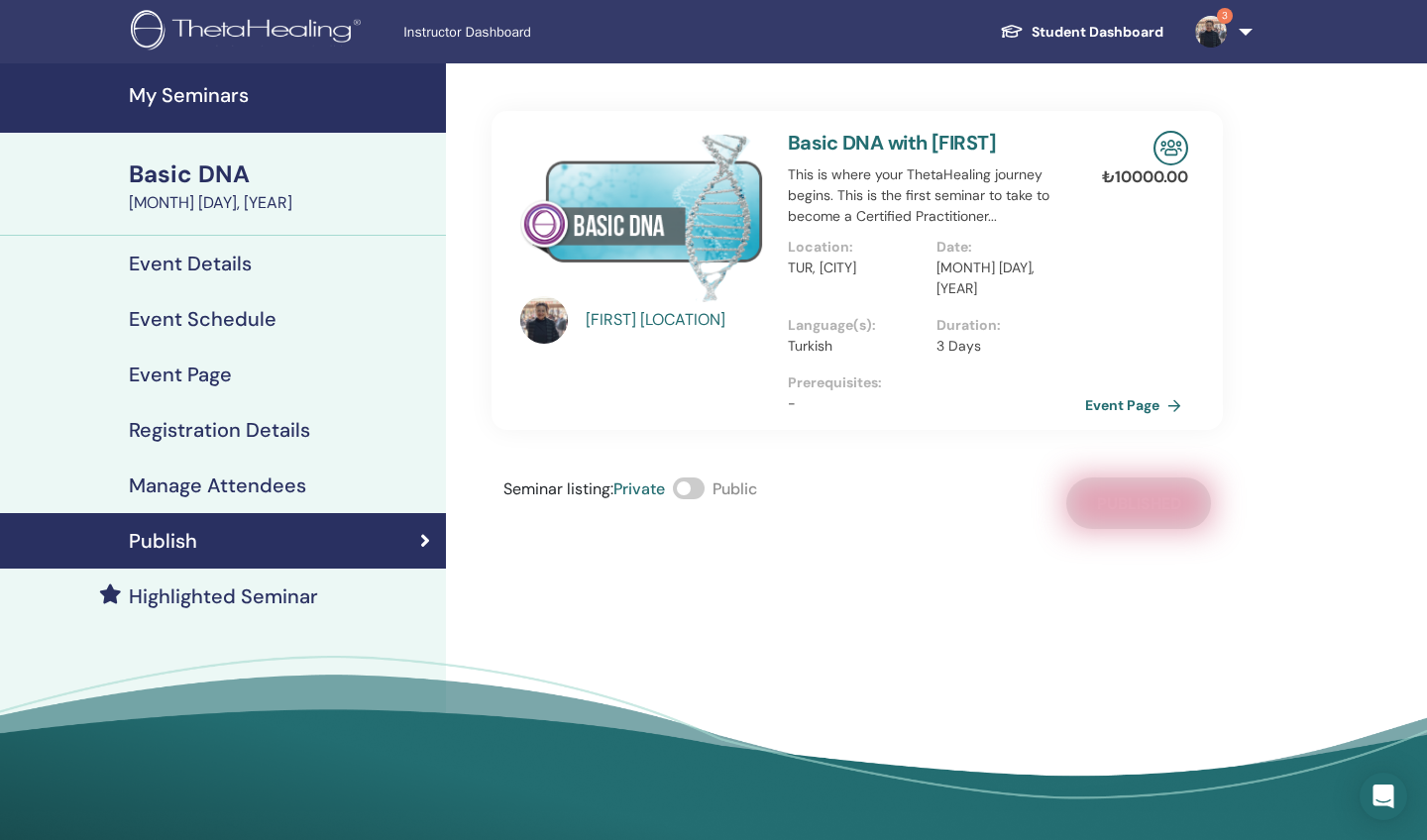 scroll, scrollTop: 0, scrollLeft: 0, axis: both 